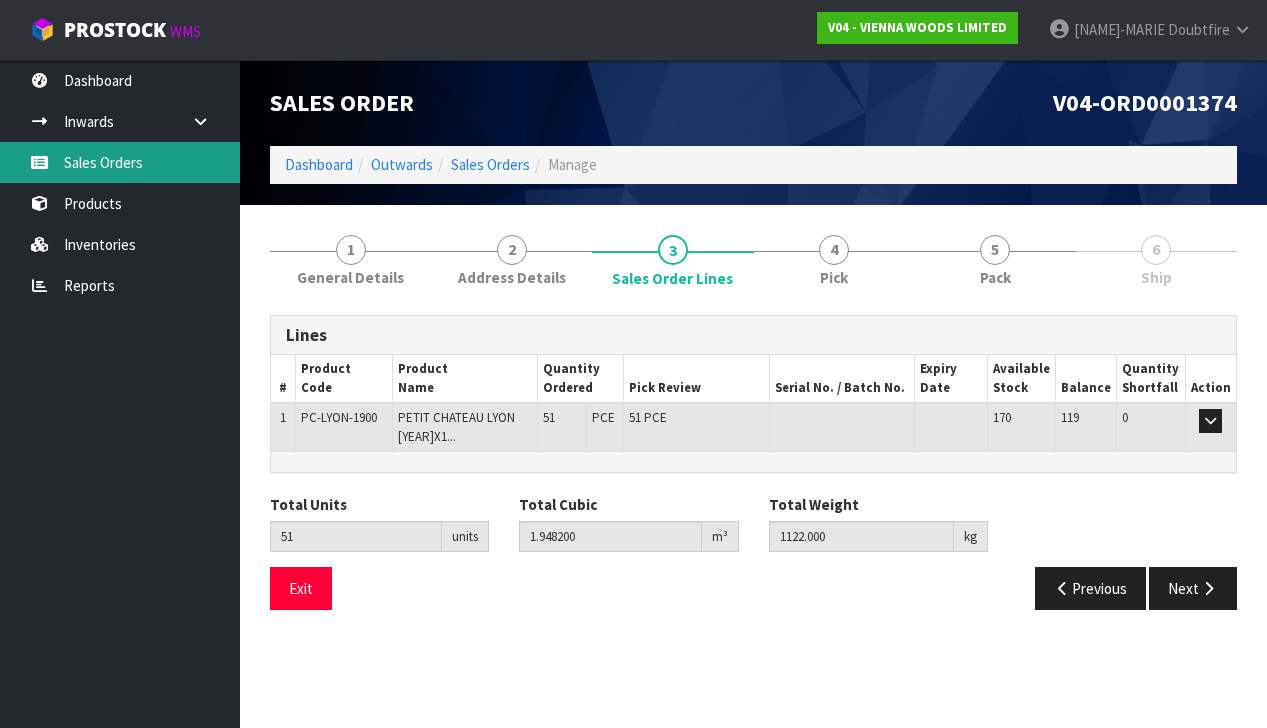 scroll, scrollTop: 0, scrollLeft: 0, axis: both 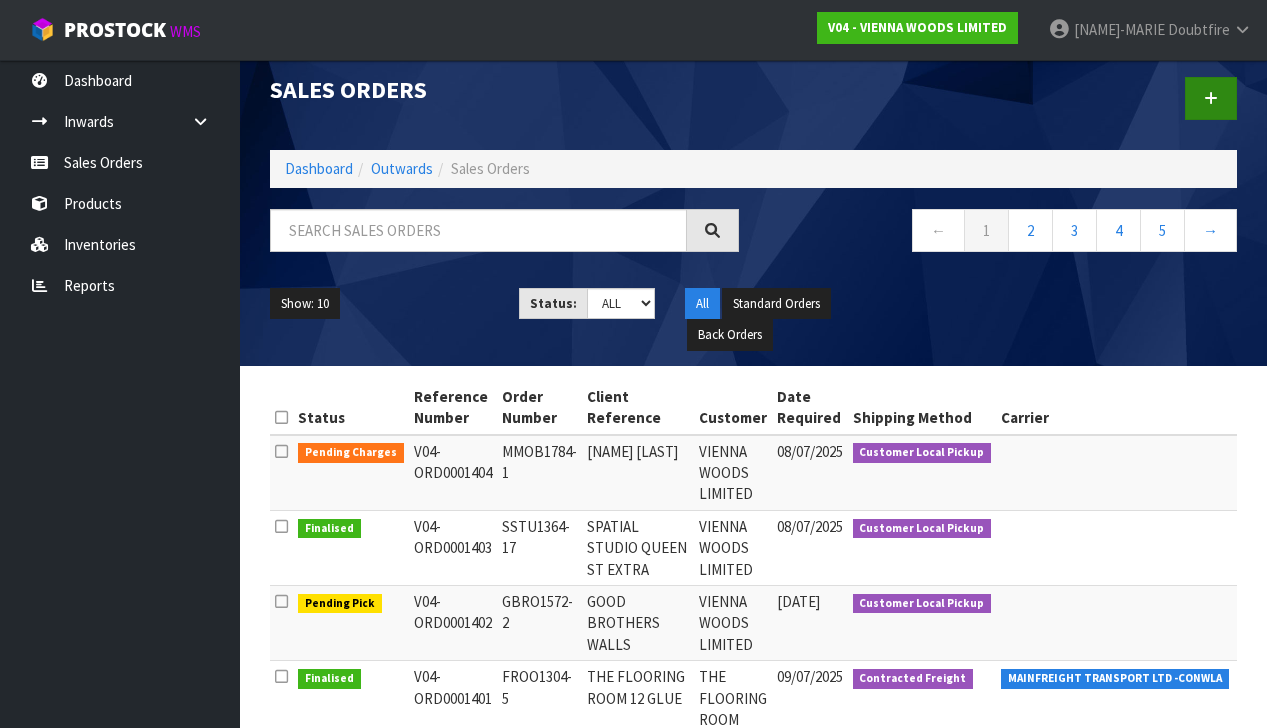click at bounding box center [1211, 98] 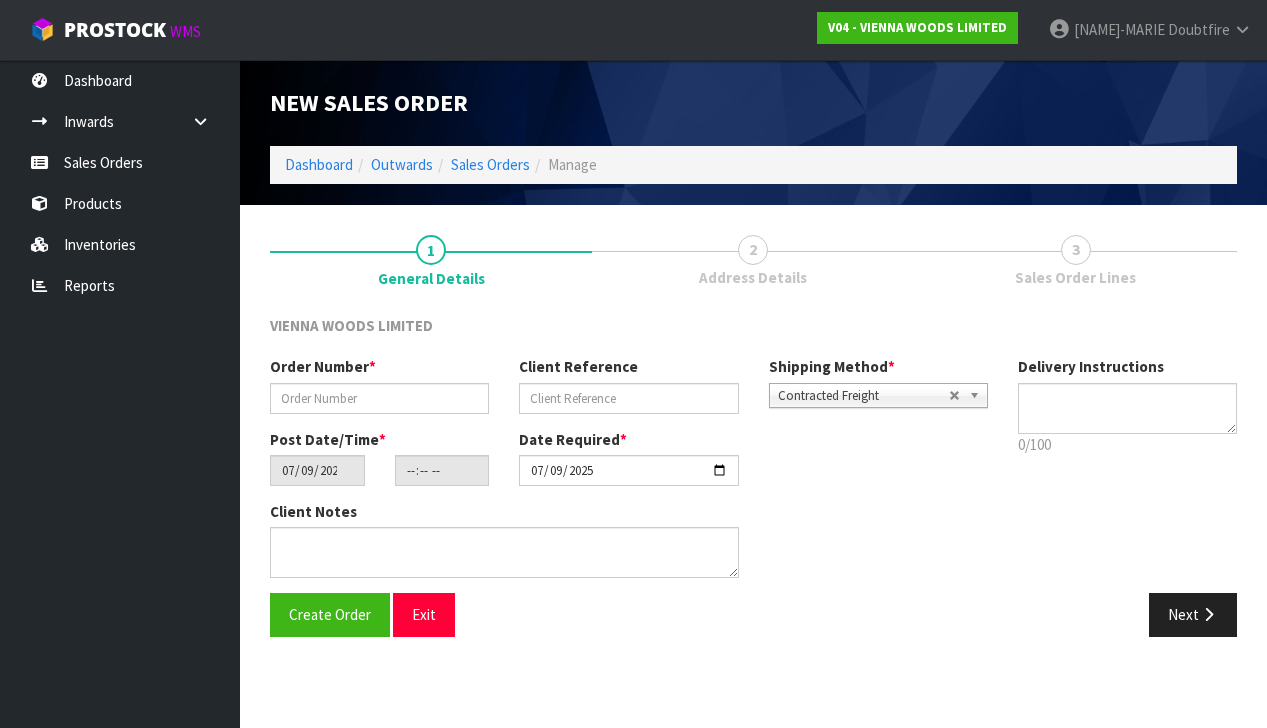 scroll, scrollTop: 15, scrollLeft: 0, axis: vertical 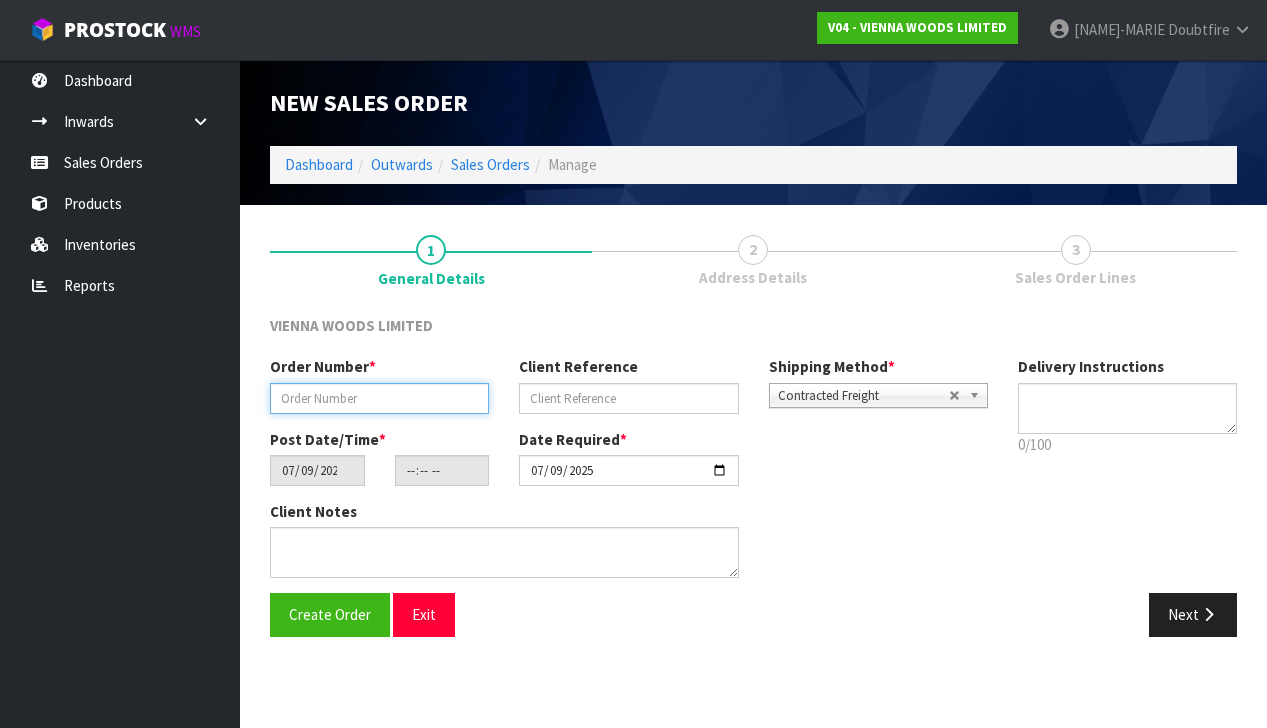 click at bounding box center [379, 398] 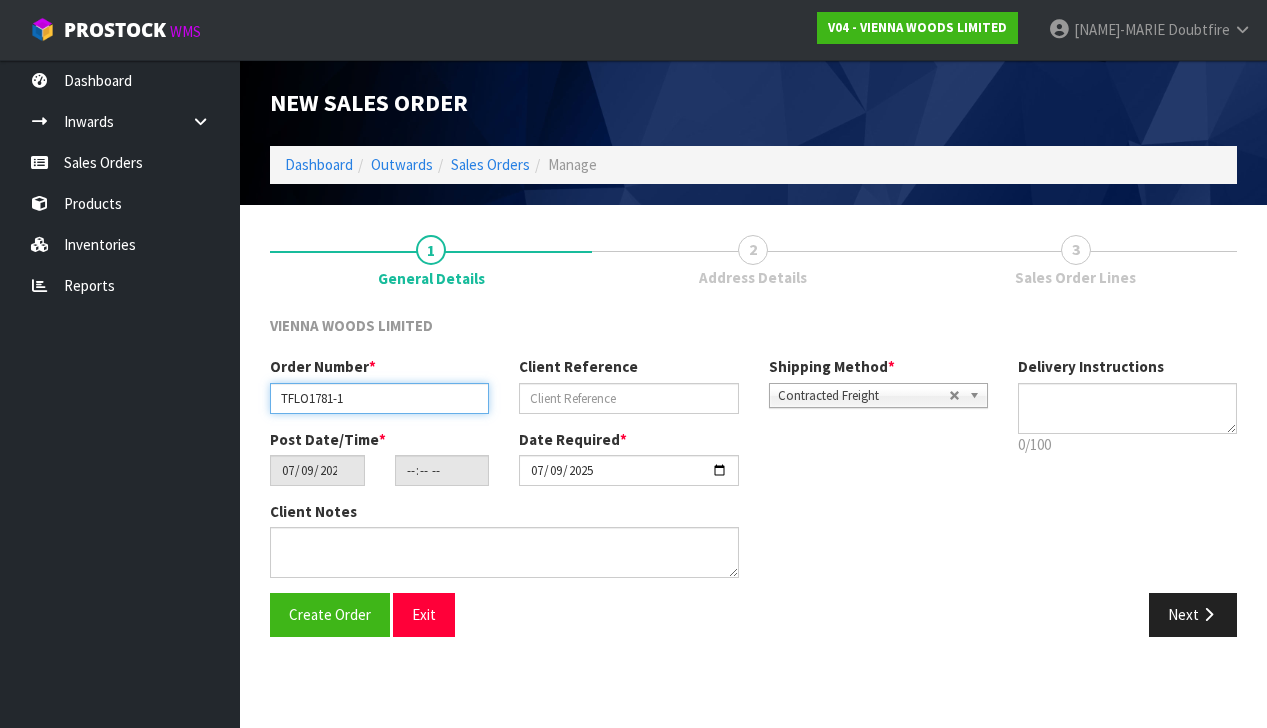 scroll, scrollTop: 0, scrollLeft: 0, axis: both 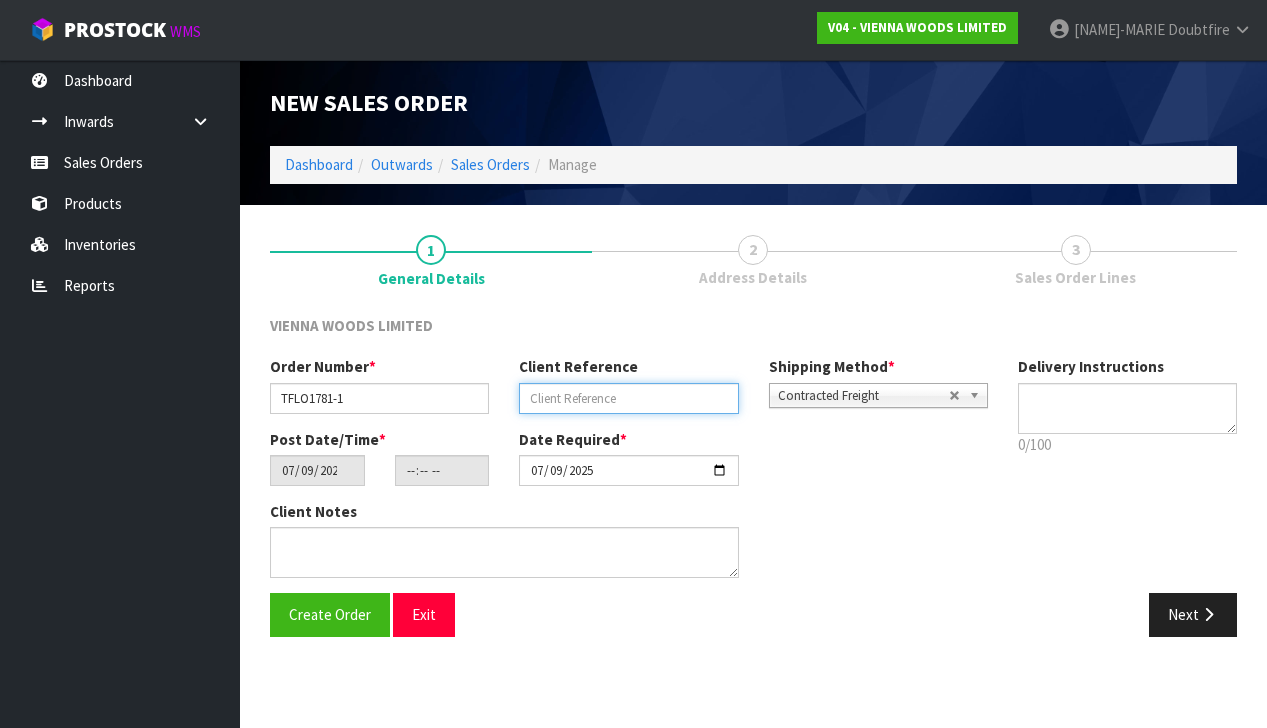 click at bounding box center [628, 398] 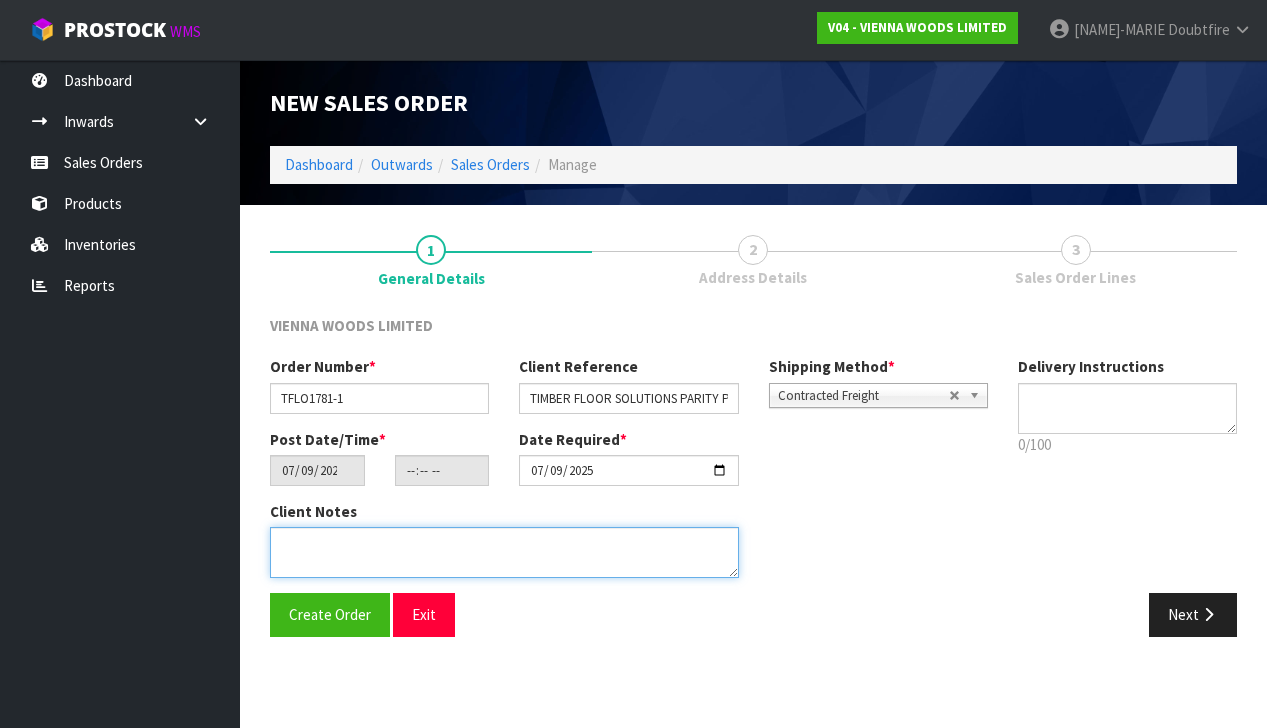 click at bounding box center [504, 552] 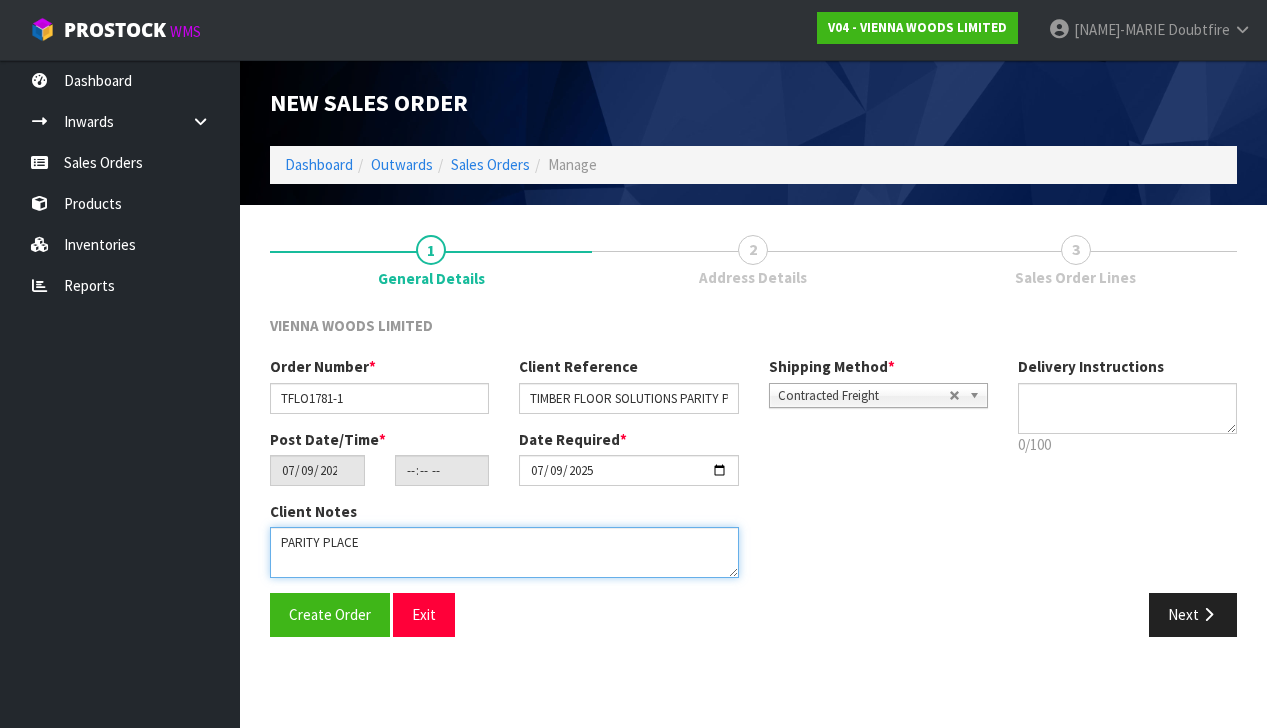 scroll, scrollTop: 0, scrollLeft: 0, axis: both 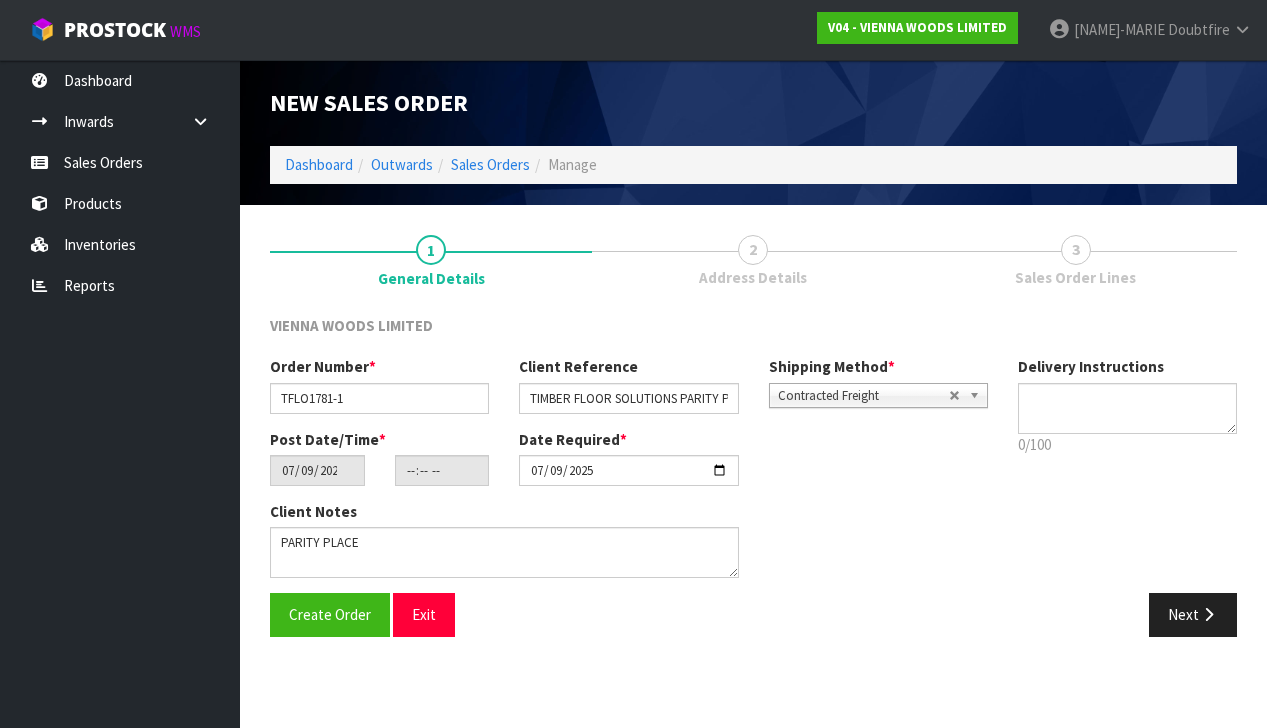 click on "Contracted Freight" at bounding box center [863, 396] 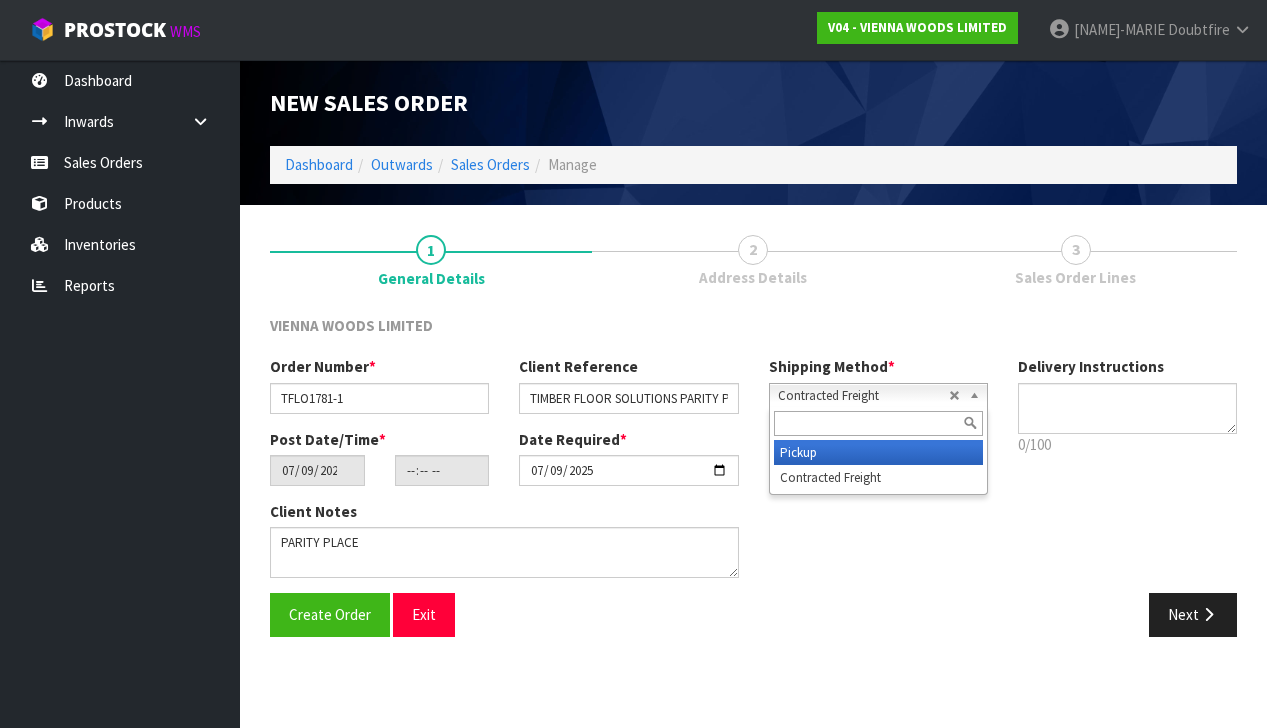 click on "Pickup" at bounding box center [878, 452] 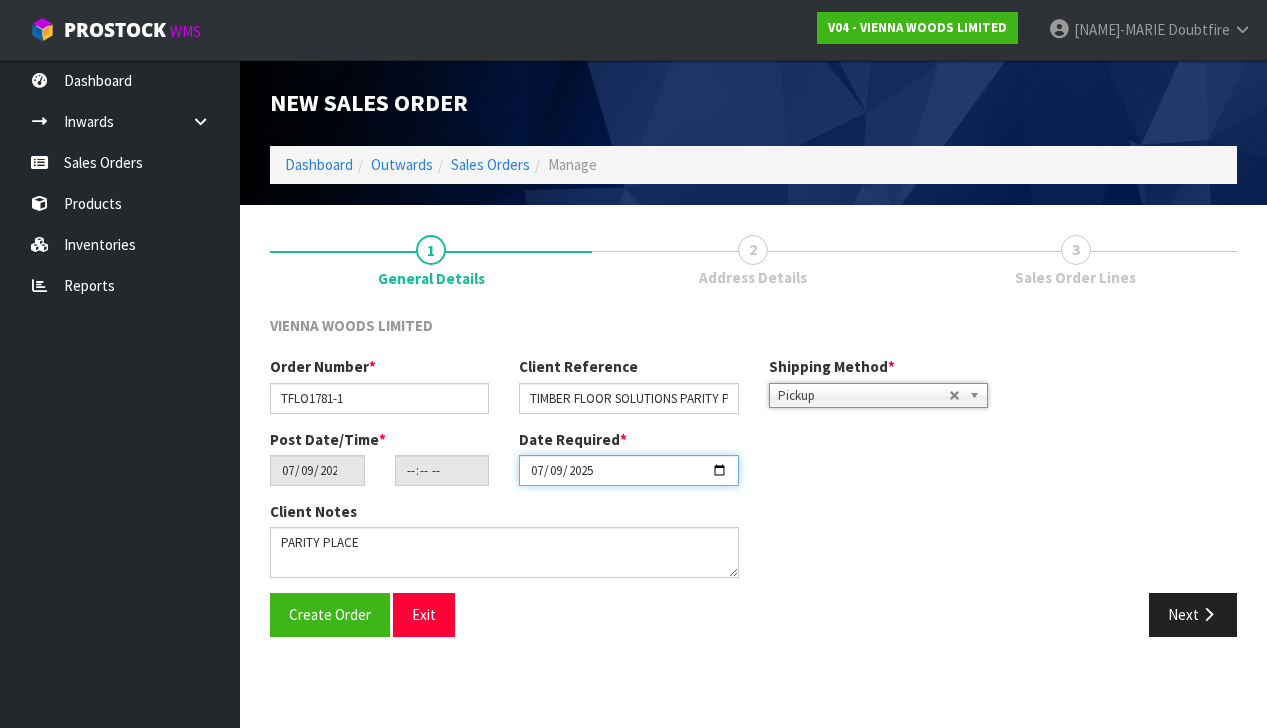 click on "2025-07-09" at bounding box center (628, 470) 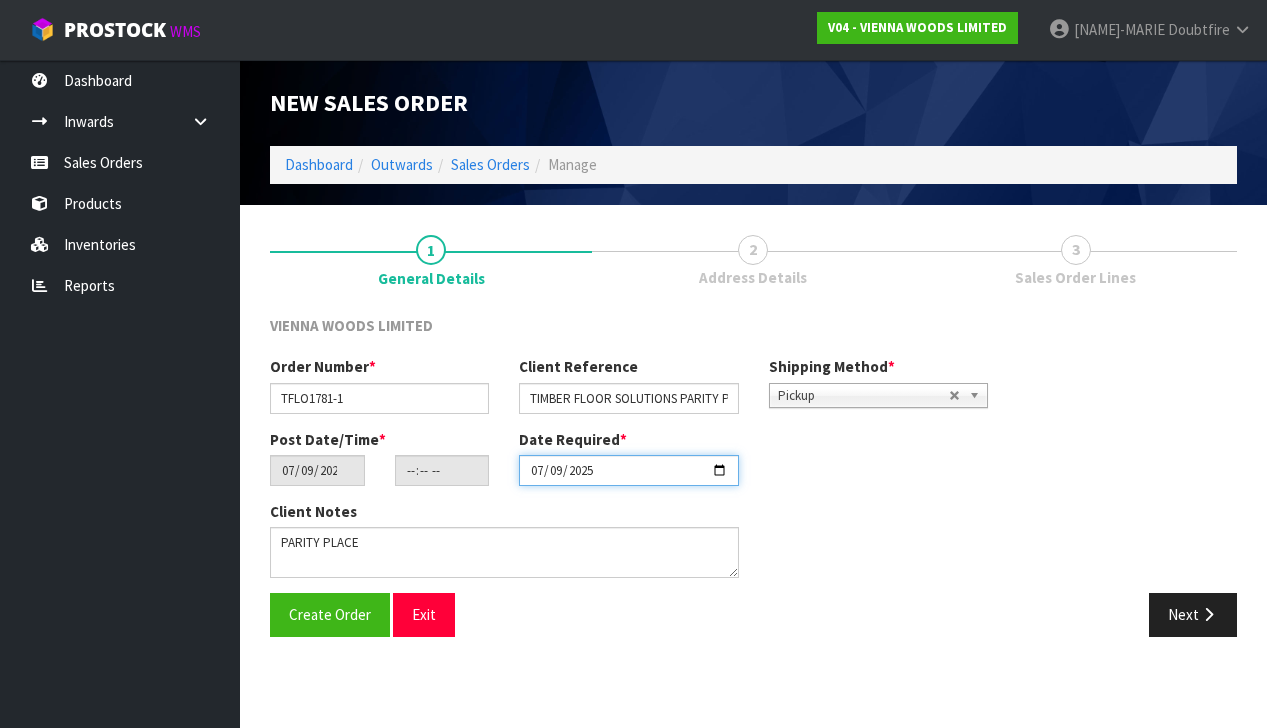 type on "[DATE]" 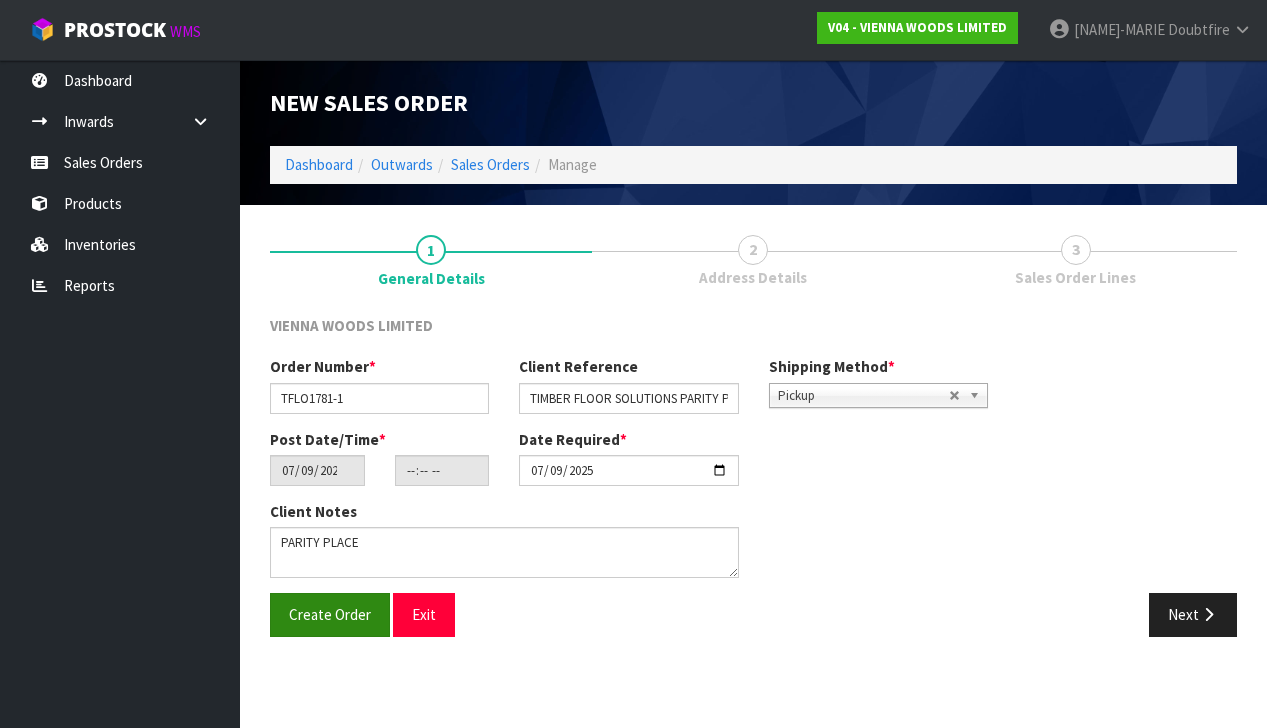 click on "Create Order" at bounding box center (330, 614) 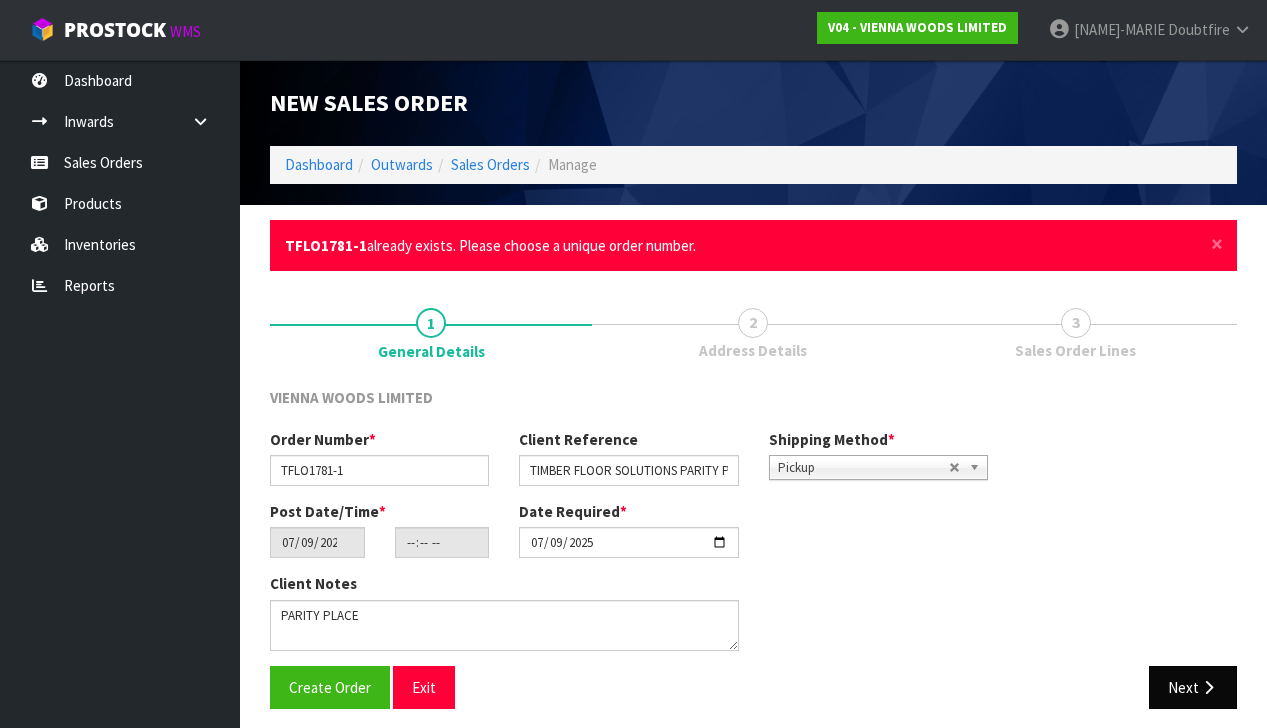 click on "Next" at bounding box center [1193, 687] 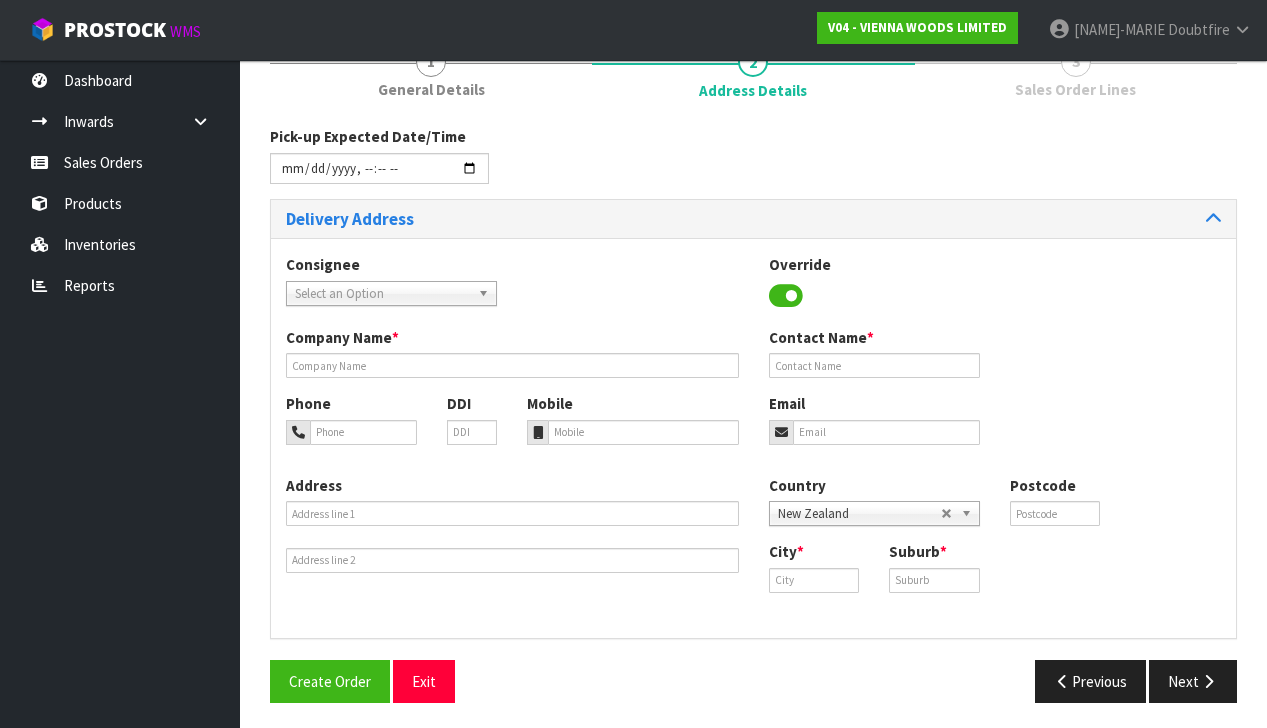 scroll, scrollTop: 260, scrollLeft: 0, axis: vertical 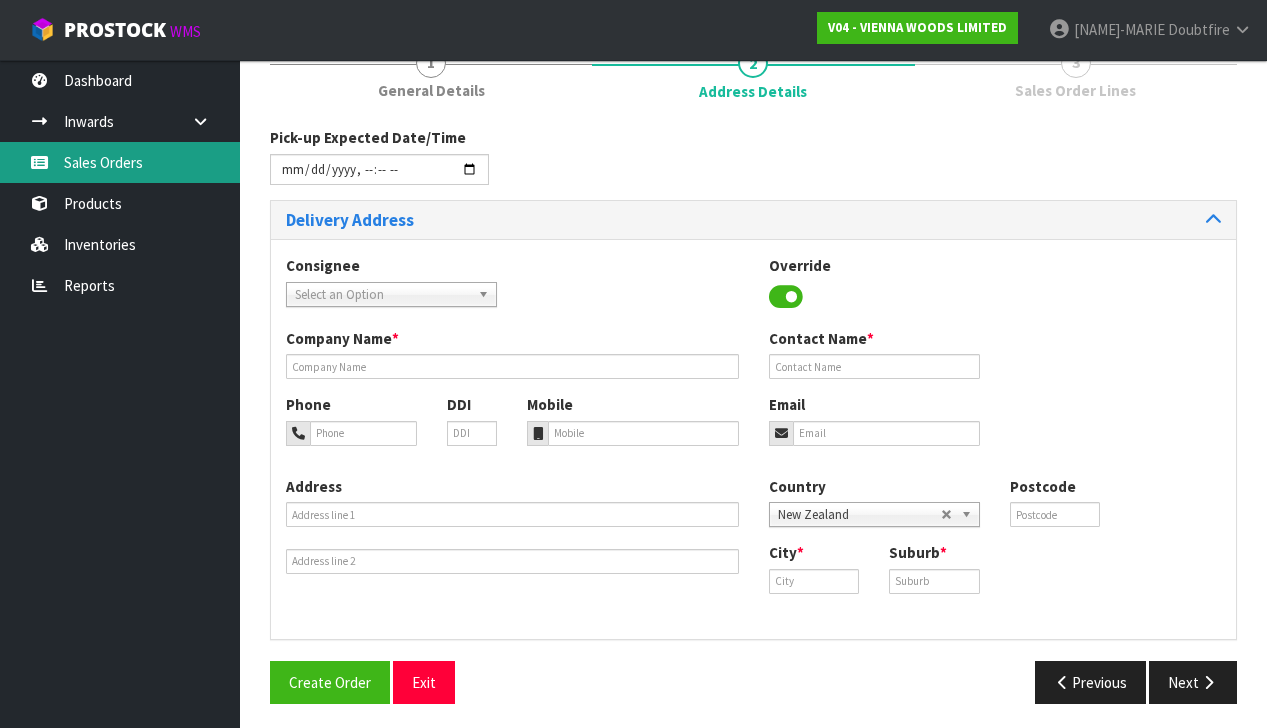 click on "Sales Orders" at bounding box center [120, 162] 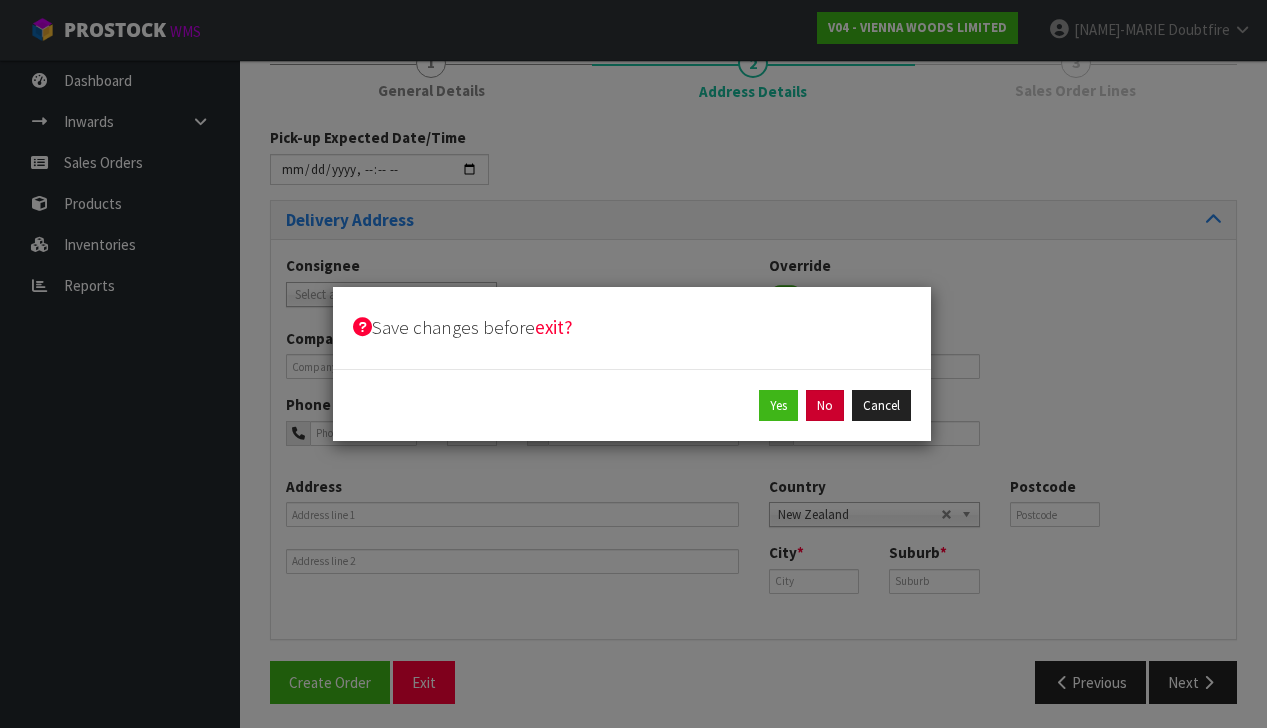 click on "No" at bounding box center [825, 406] 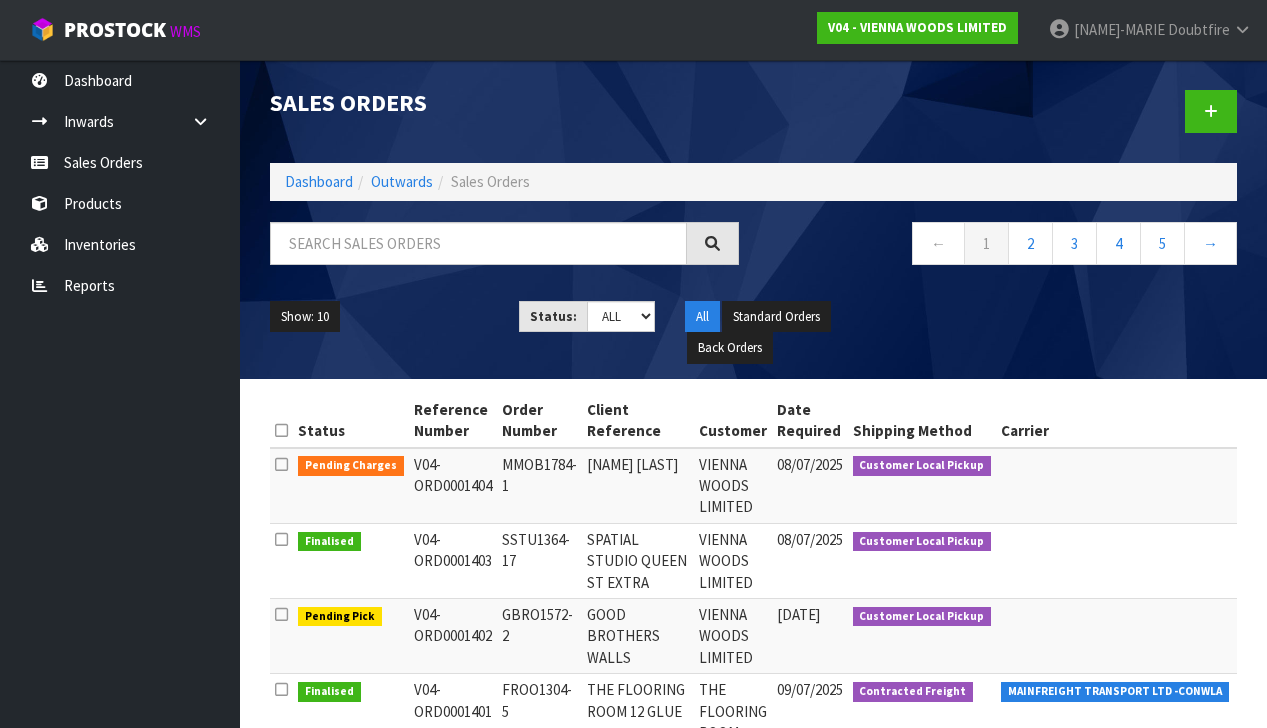 scroll, scrollTop: 0, scrollLeft: 0, axis: both 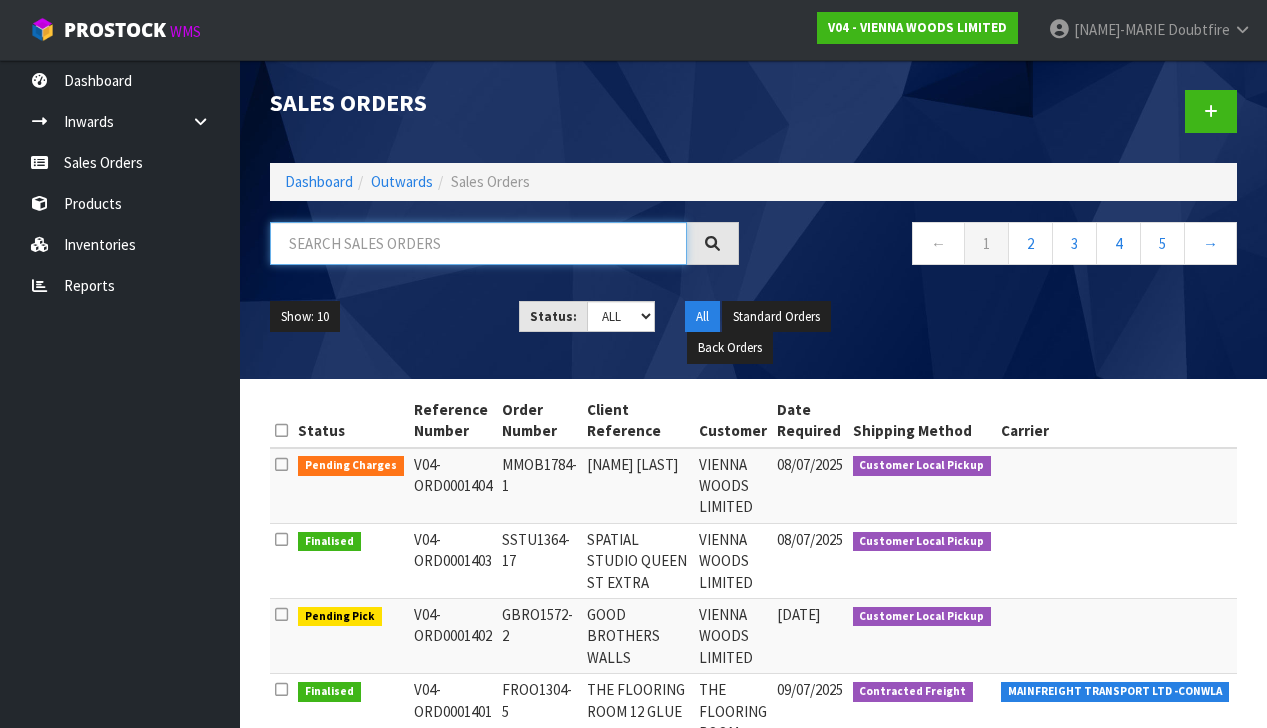 paste on "TFLO1781-1" 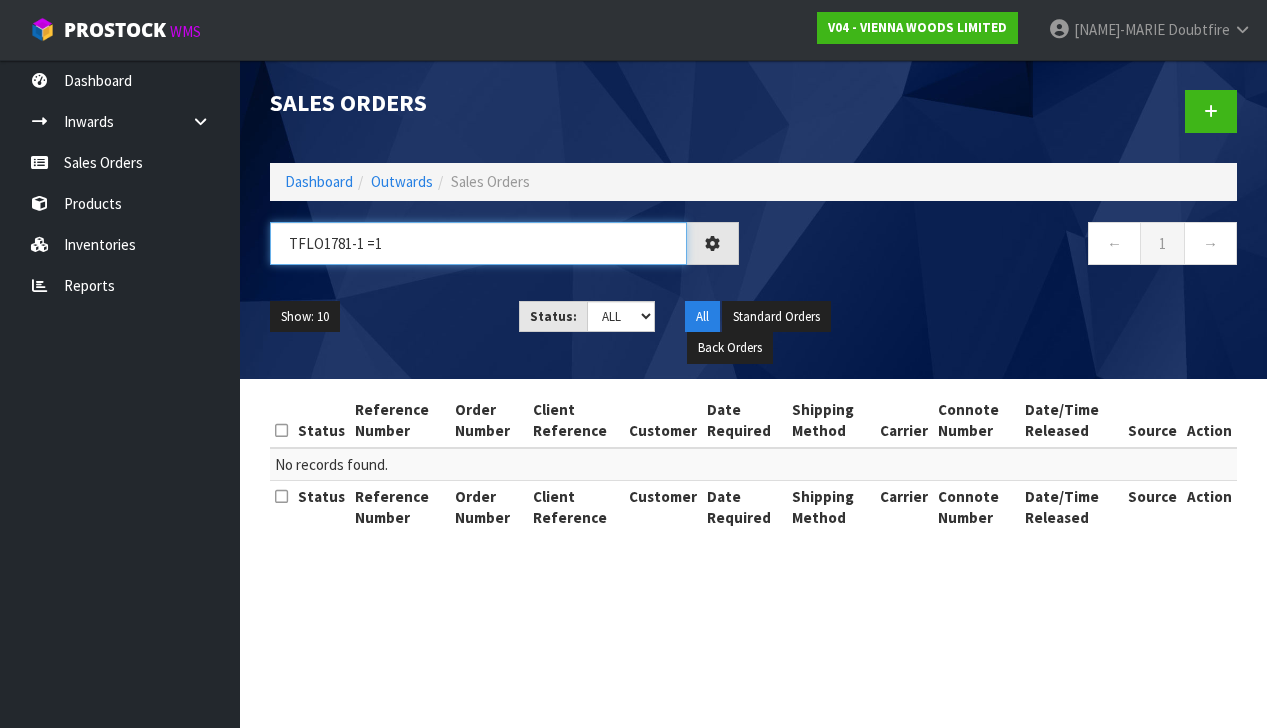 scroll, scrollTop: 0, scrollLeft: 0, axis: both 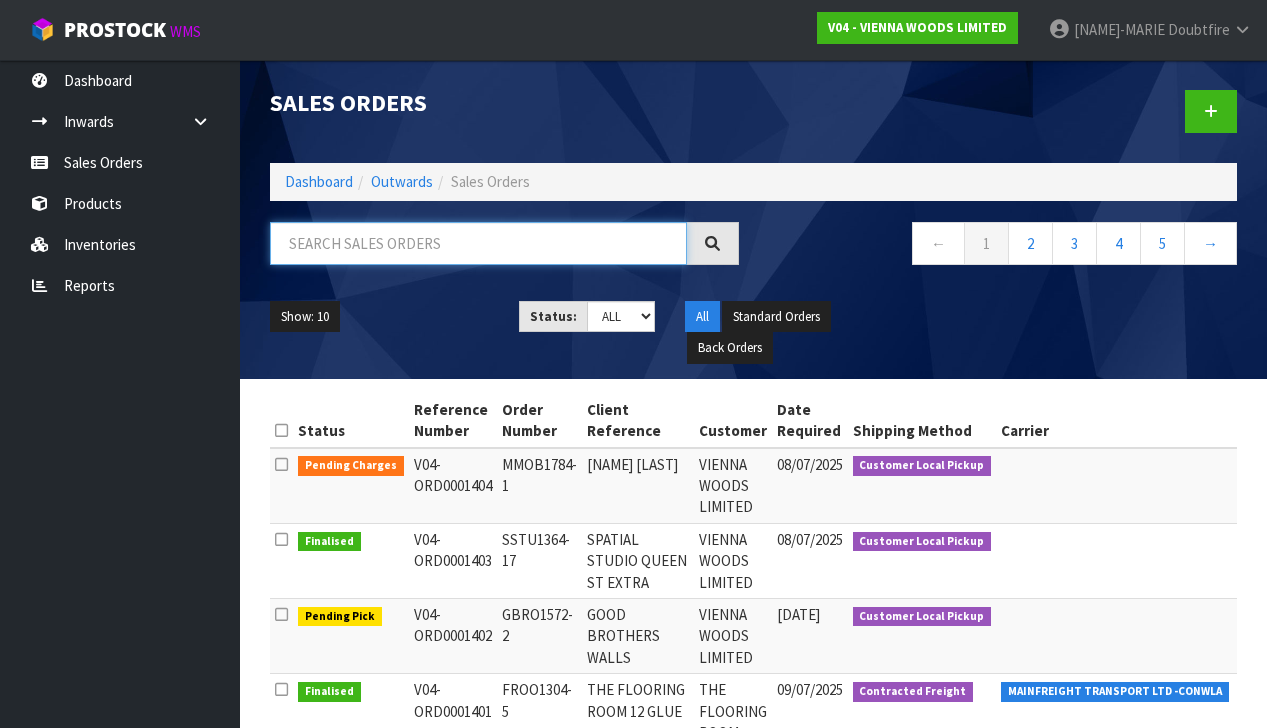paste on "TFLO1781-1" 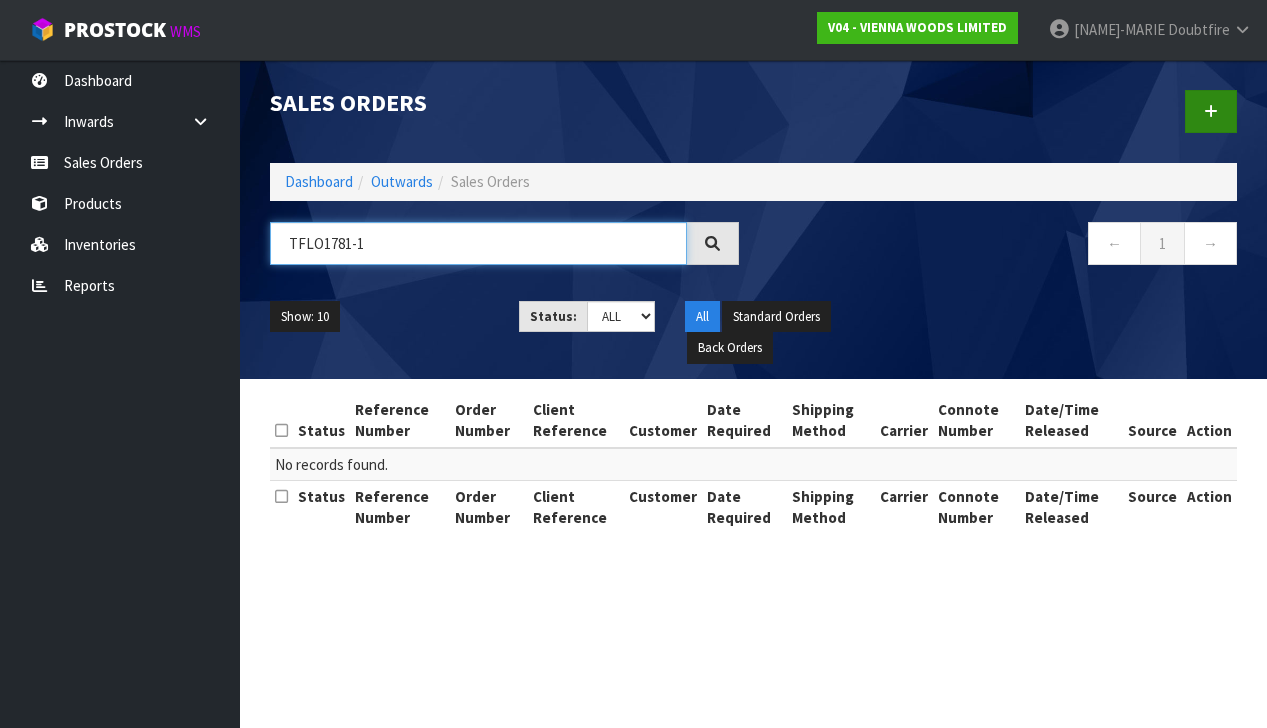 type on "TFLO1781-1" 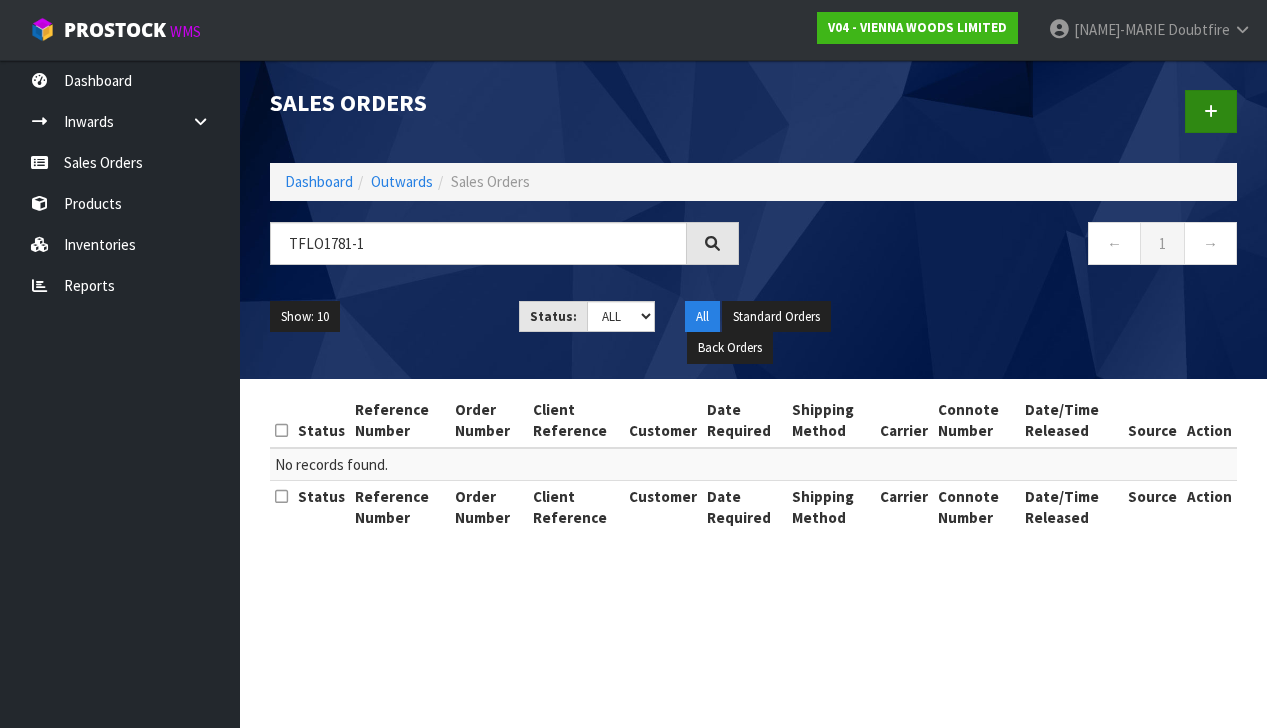 click at bounding box center [1211, 111] 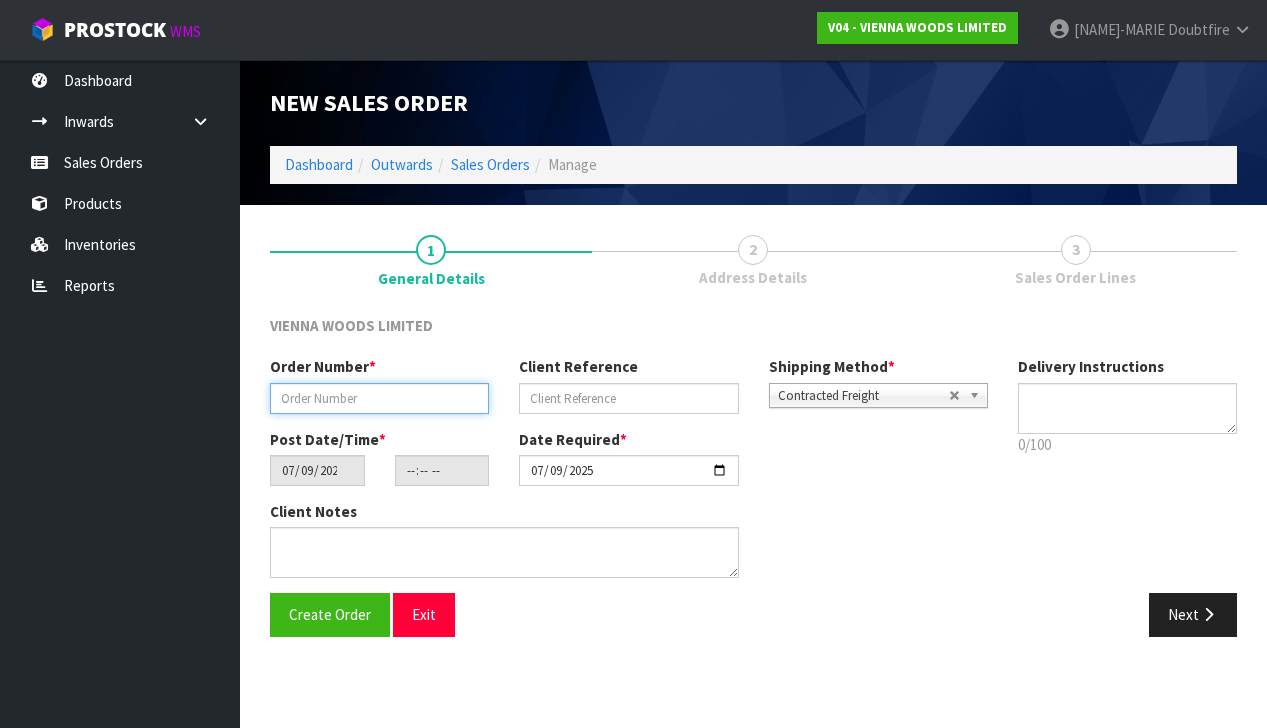click at bounding box center (379, 398) 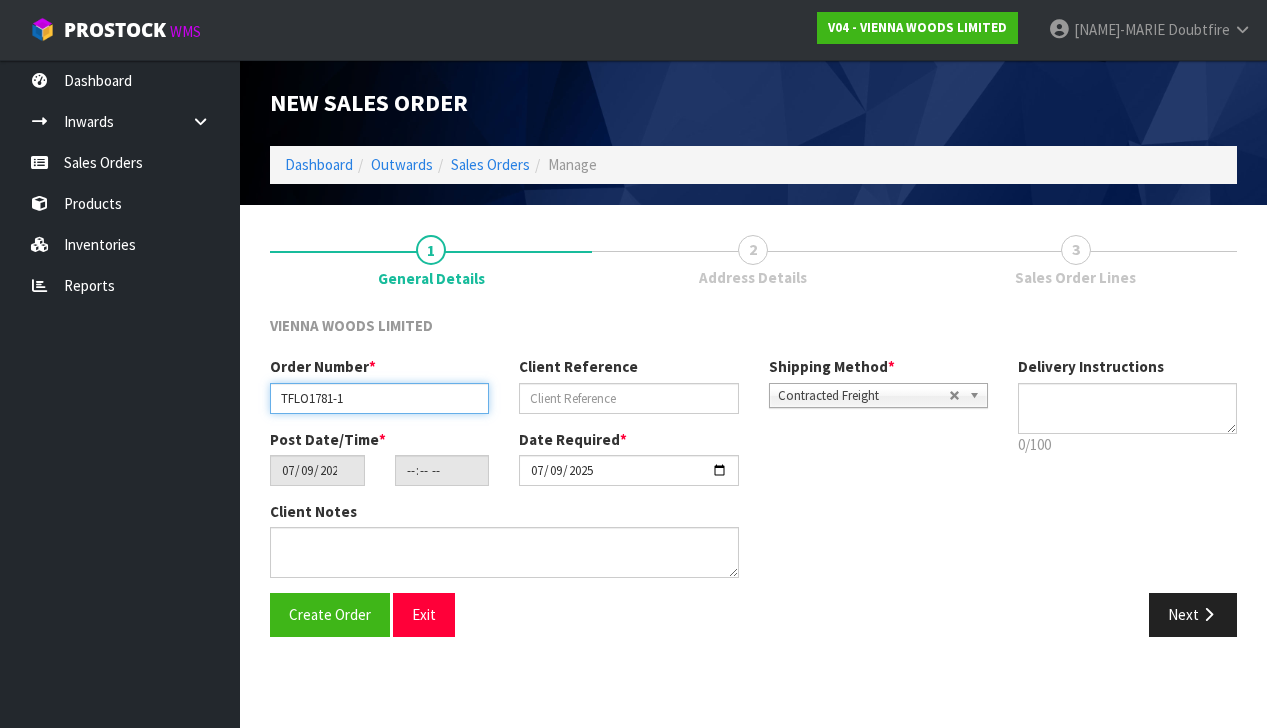 type on "TFLO1781-1" 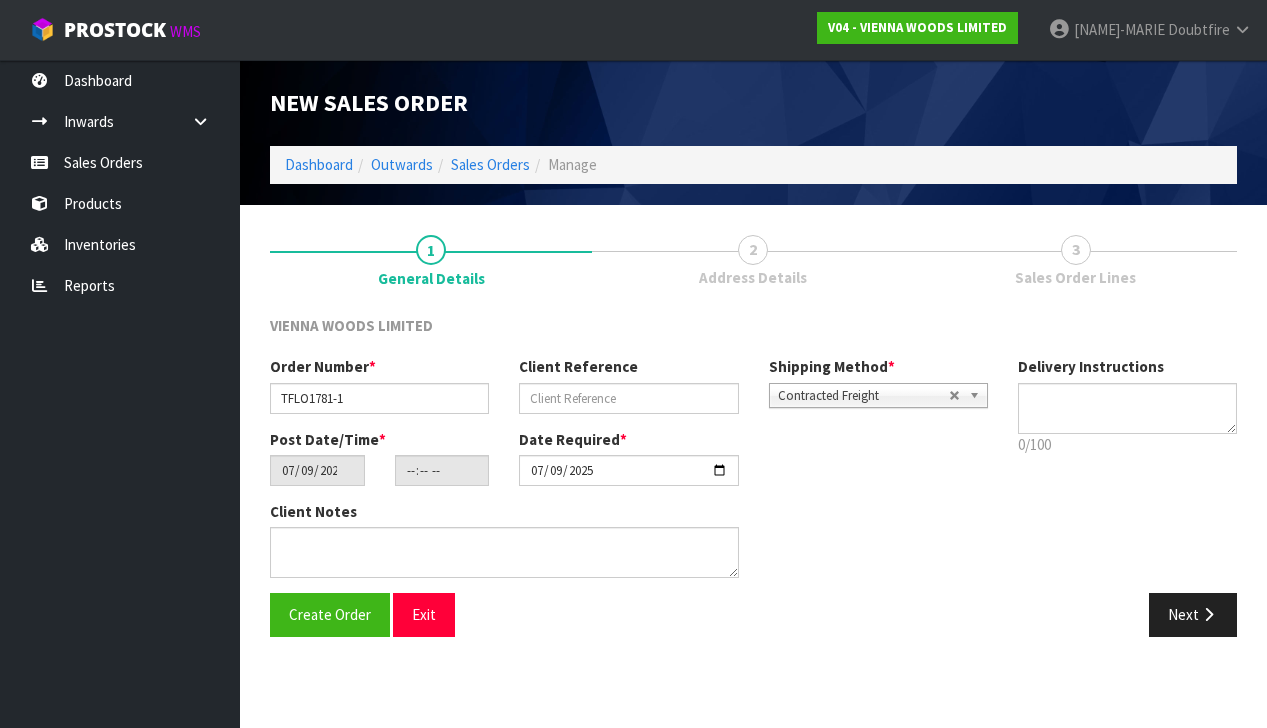 drag, startPoint x: 500, startPoint y: 399, endPoint x: 533, endPoint y: 398, distance: 33.01515 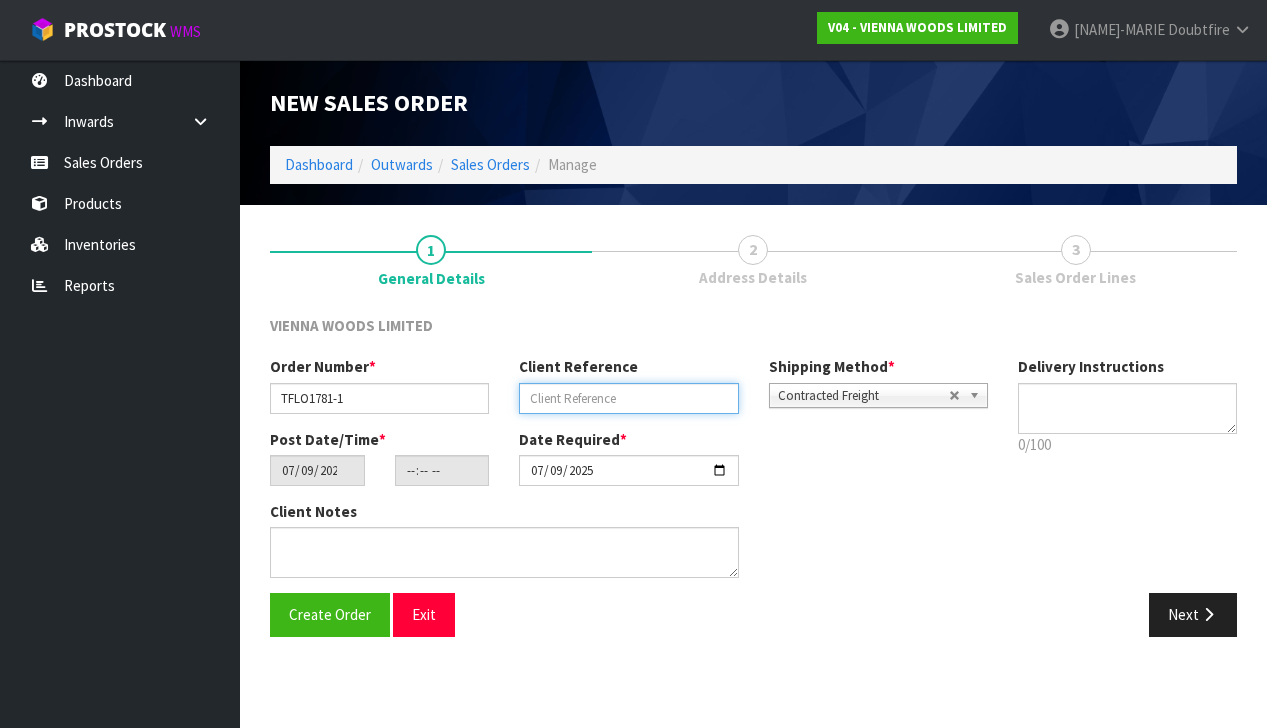 click at bounding box center (628, 398) 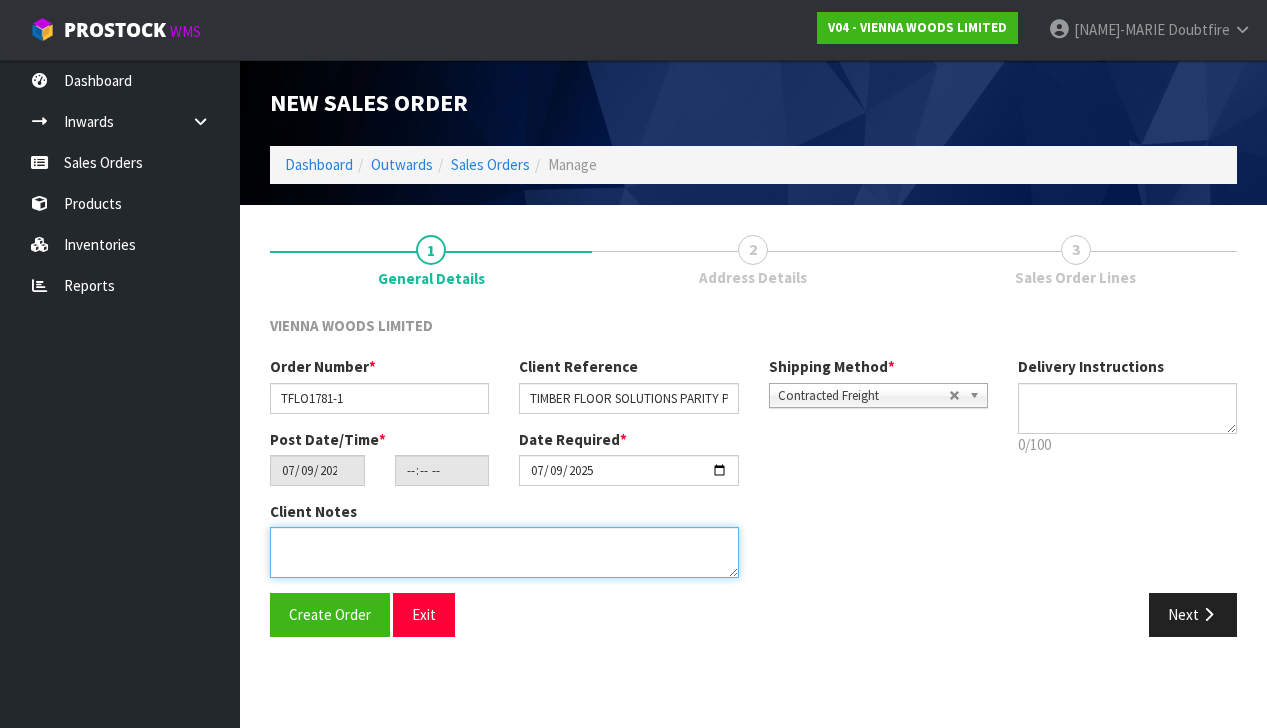 click at bounding box center (504, 552) 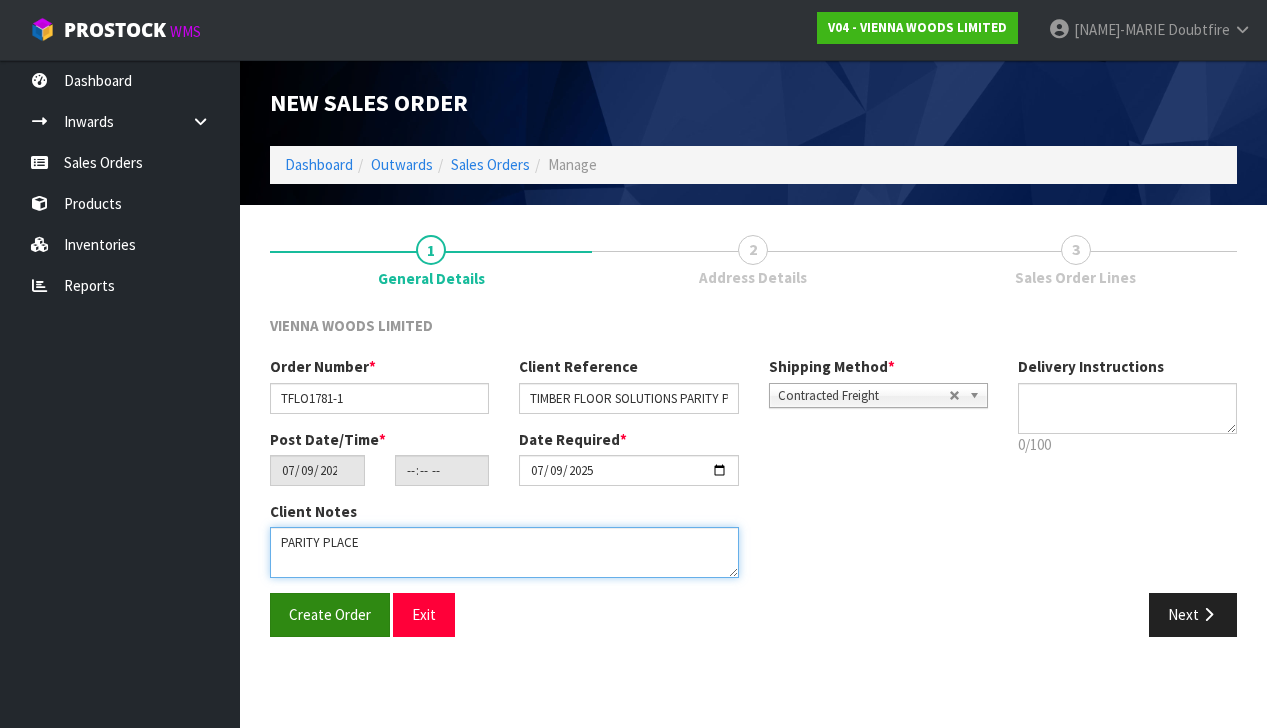 type on "PARITY PLACE" 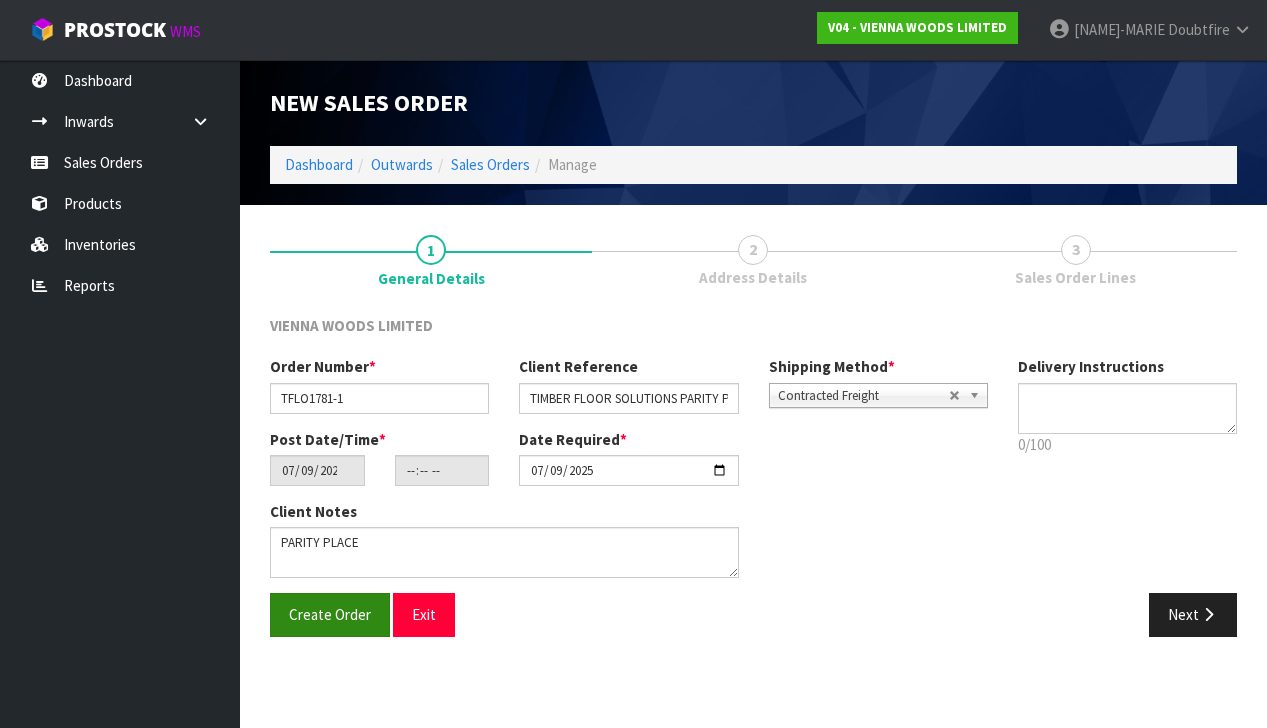 click on "Create Order" at bounding box center [330, 614] 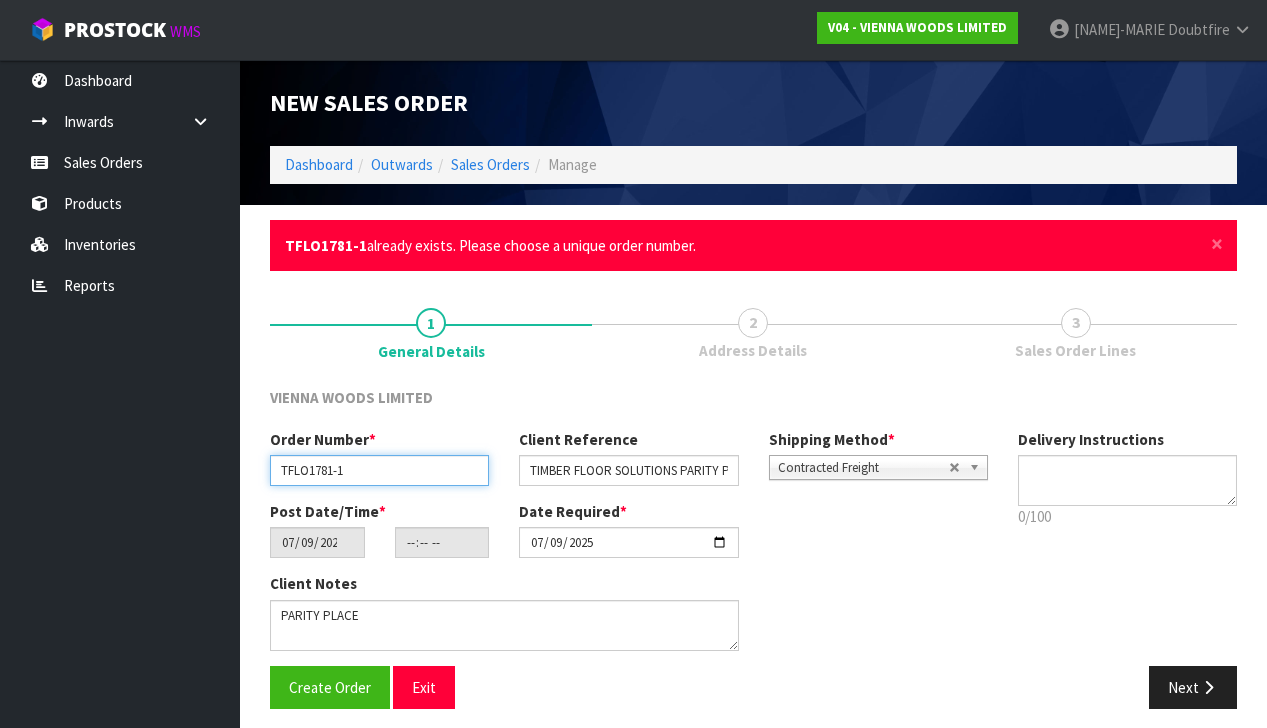click on "TFLO1781-1" at bounding box center [379, 470] 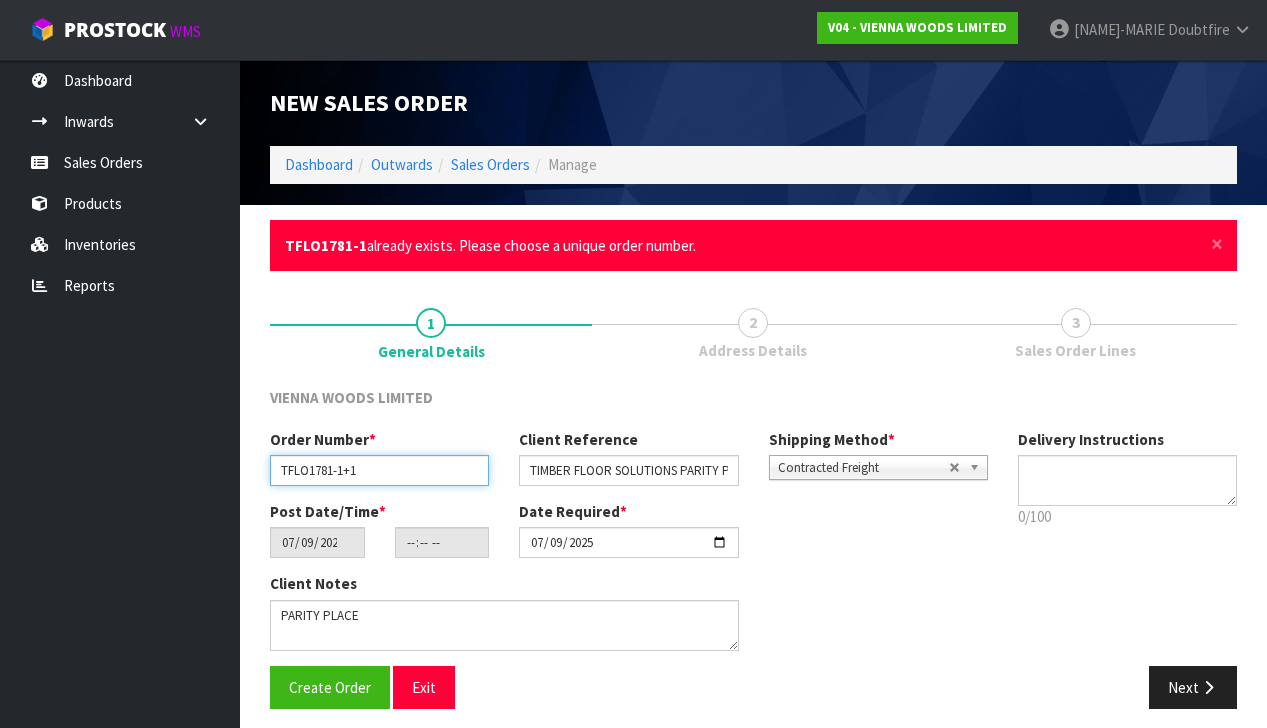 type on "TFLO1781-1+1" 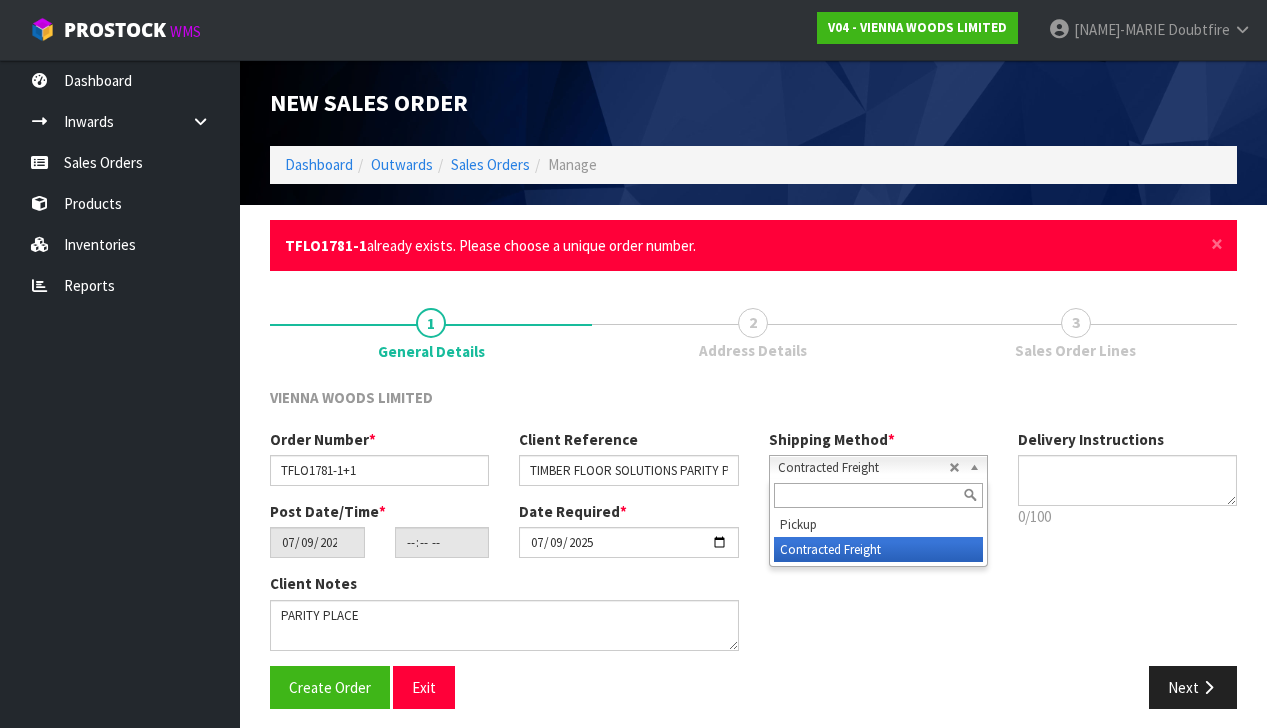 click on "Contracted Freight" at bounding box center (863, 468) 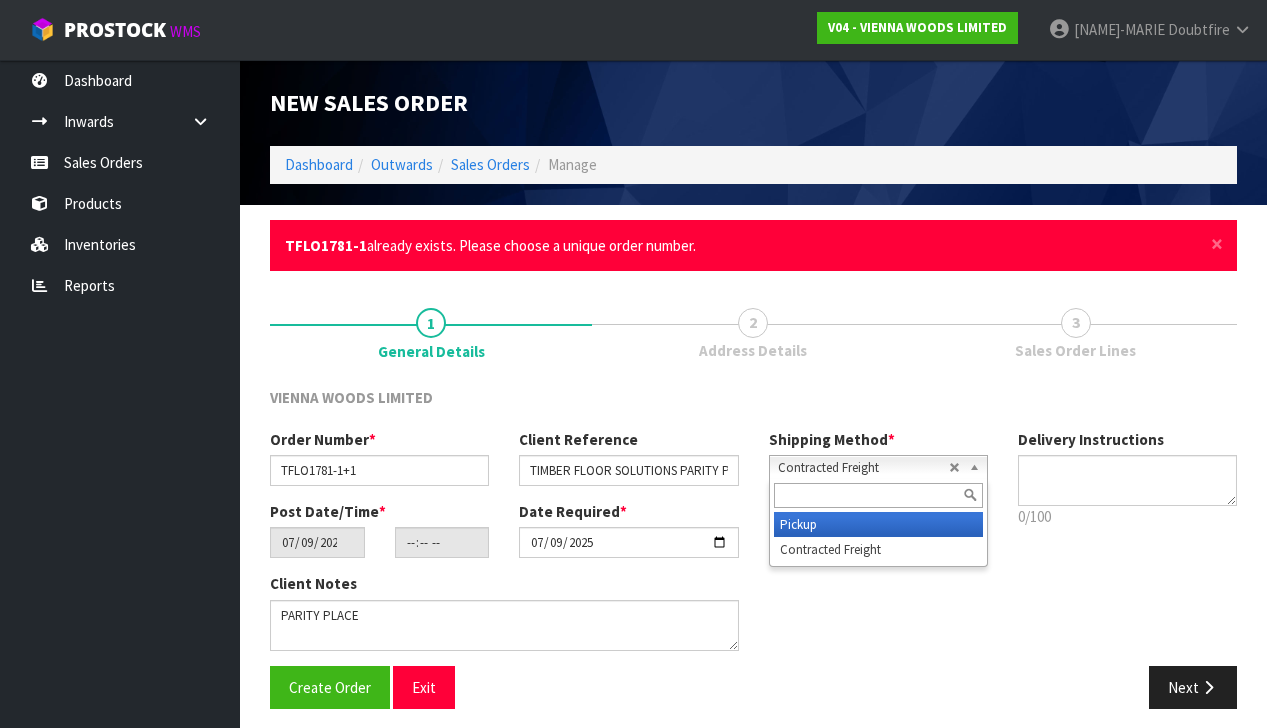 click on "Pickup" at bounding box center [878, 524] 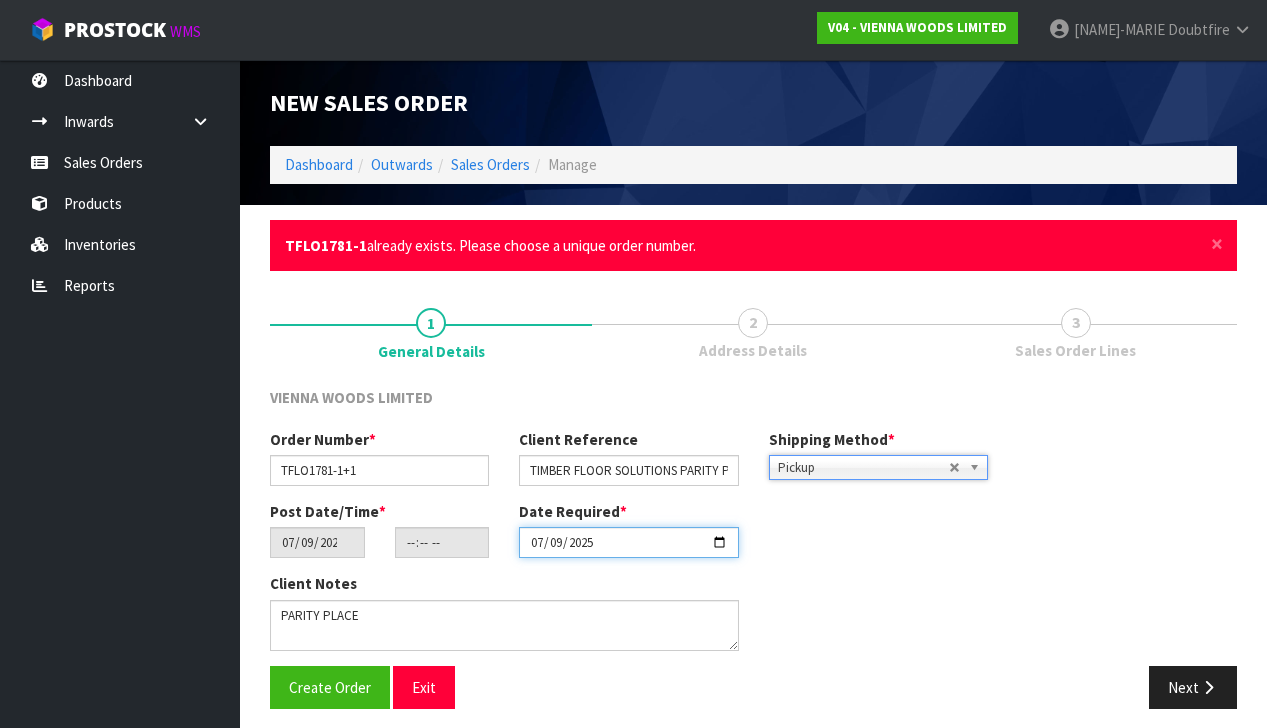 click on "2025-07-09" at bounding box center (628, 542) 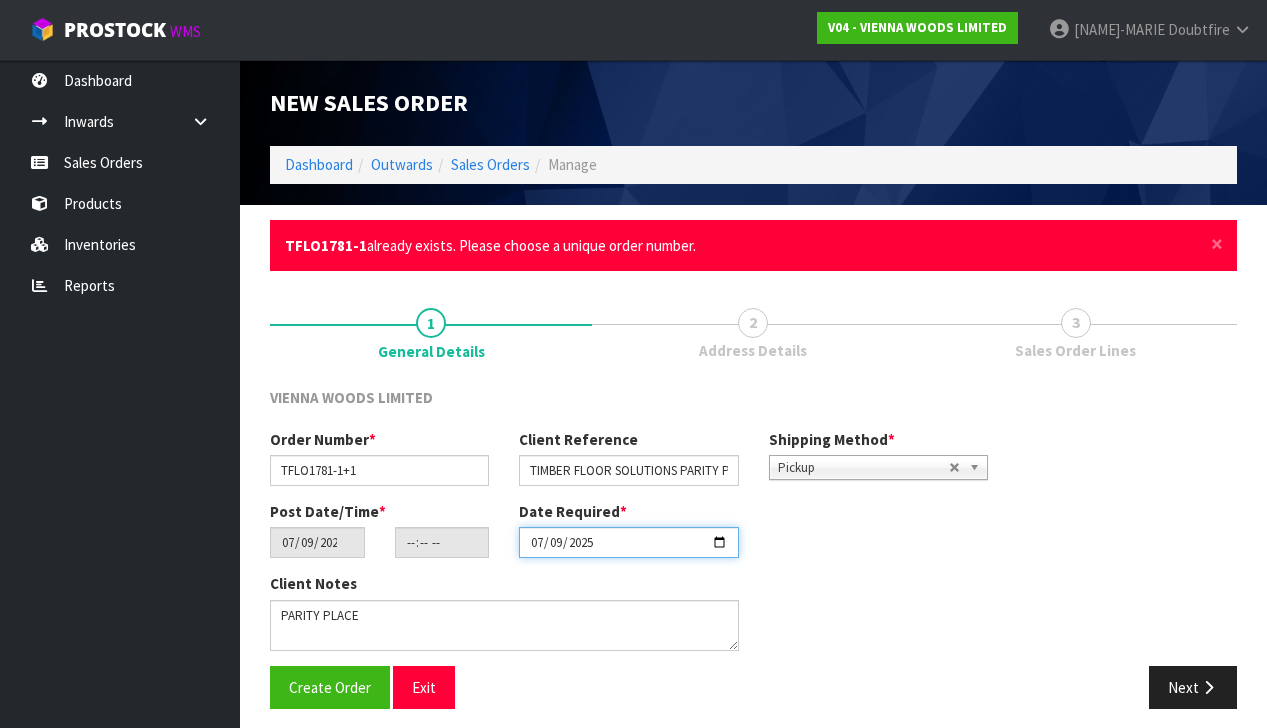 type on "[DATE]" 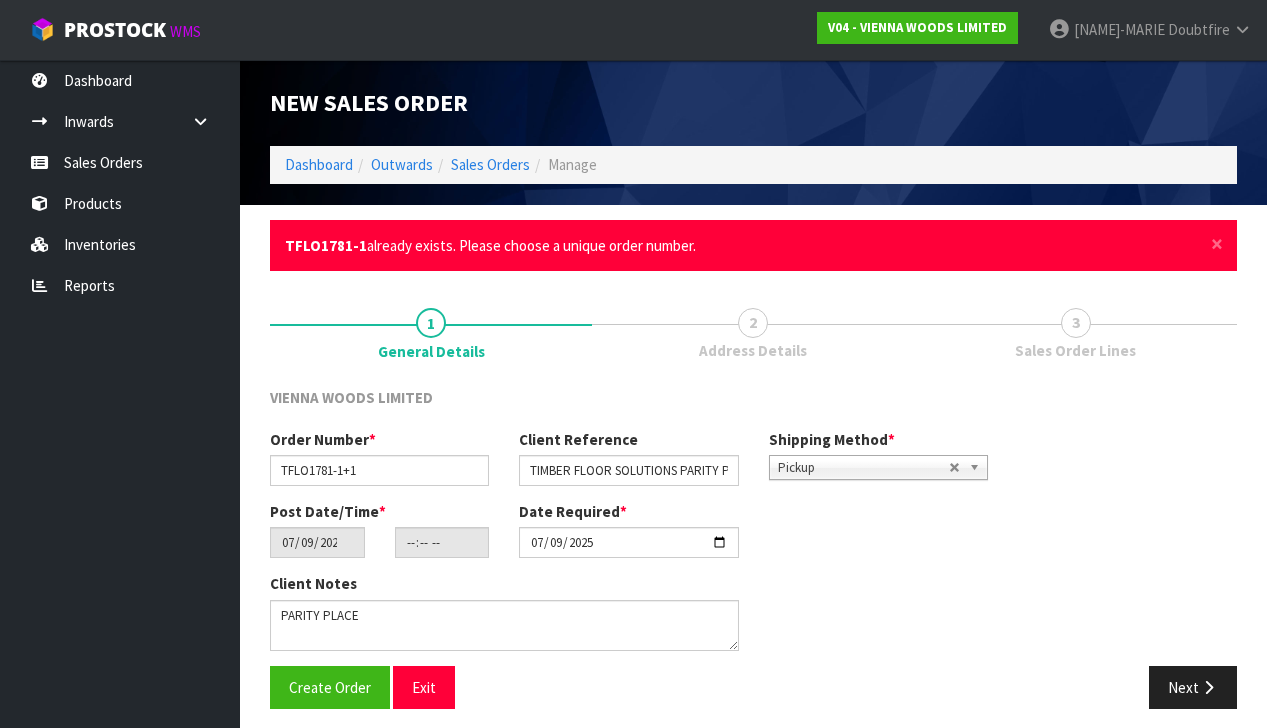 drag, startPoint x: 877, startPoint y: 642, endPoint x: 869, endPoint y: 629, distance: 15.264338 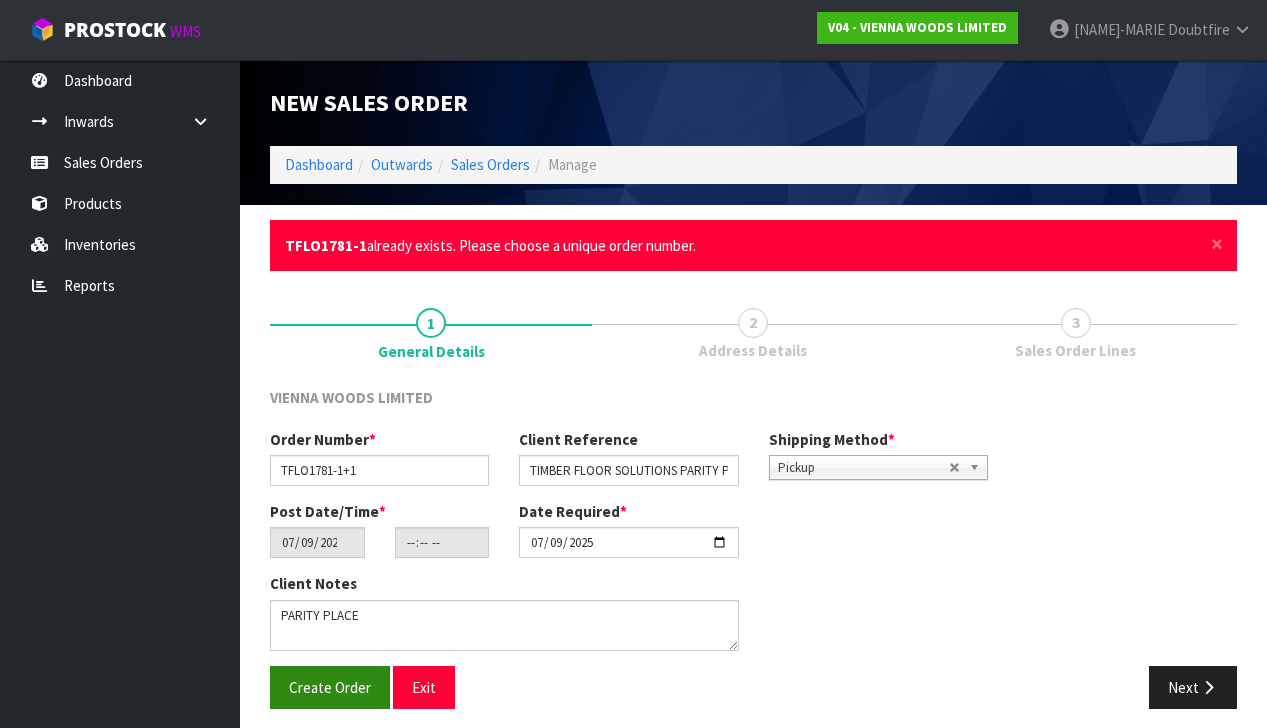 click on "Create Order" at bounding box center (330, 687) 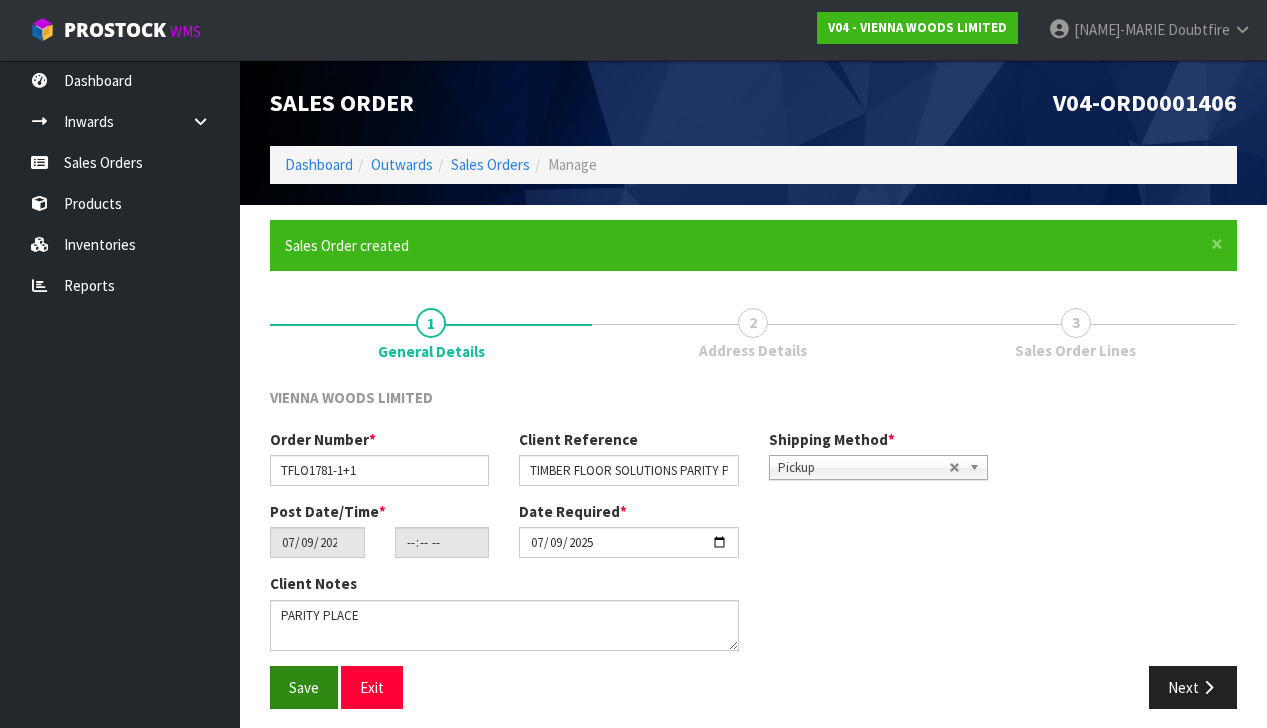 click on "Save" at bounding box center (304, 687) 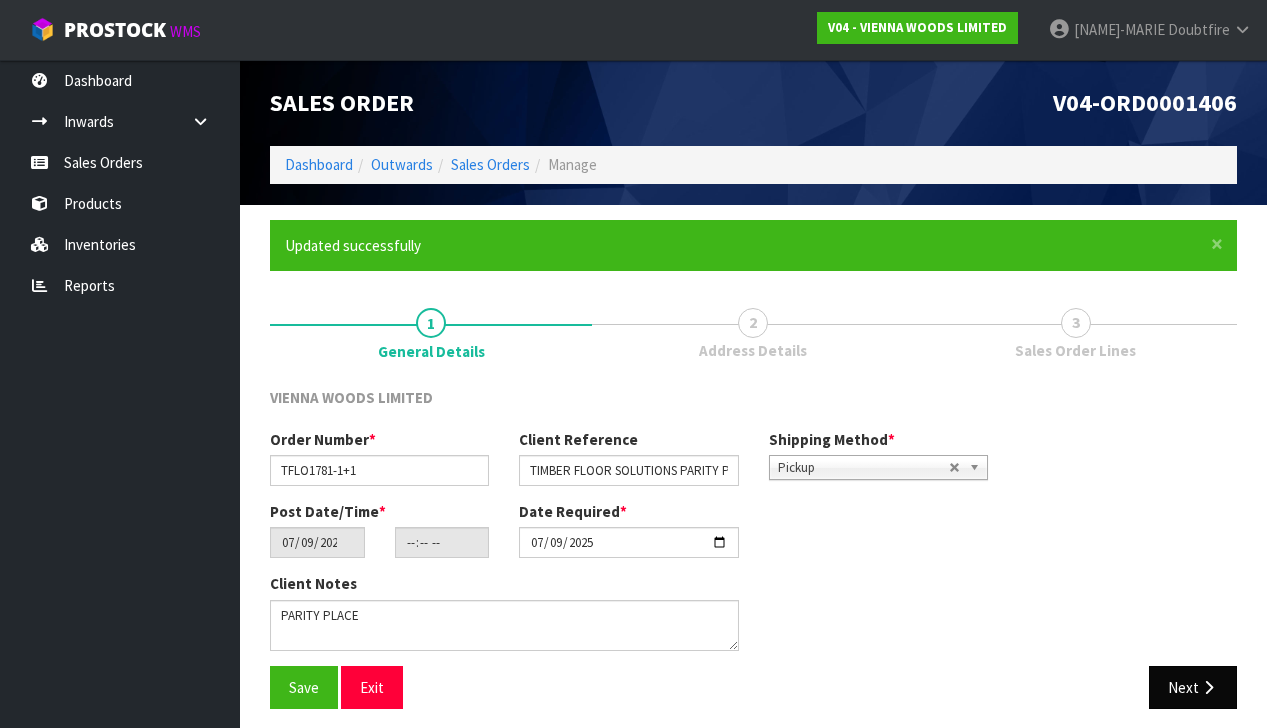 click on "Next" at bounding box center (1193, 687) 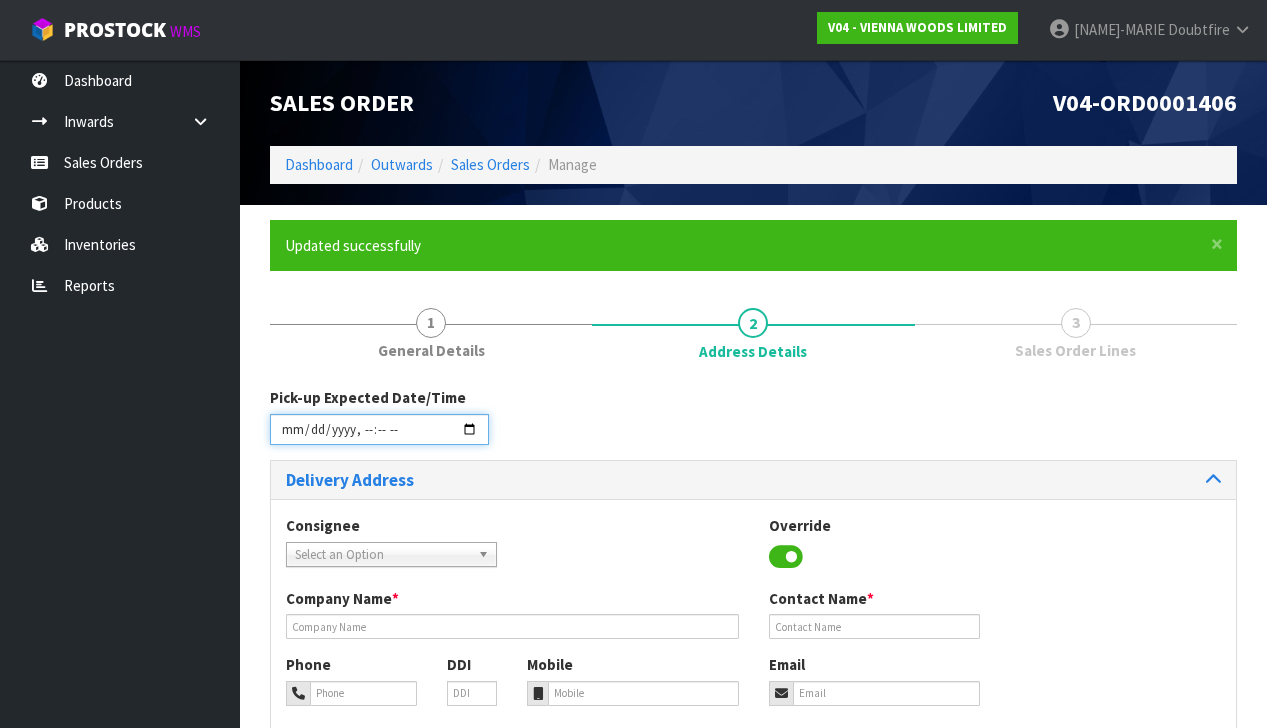 click at bounding box center [379, 429] 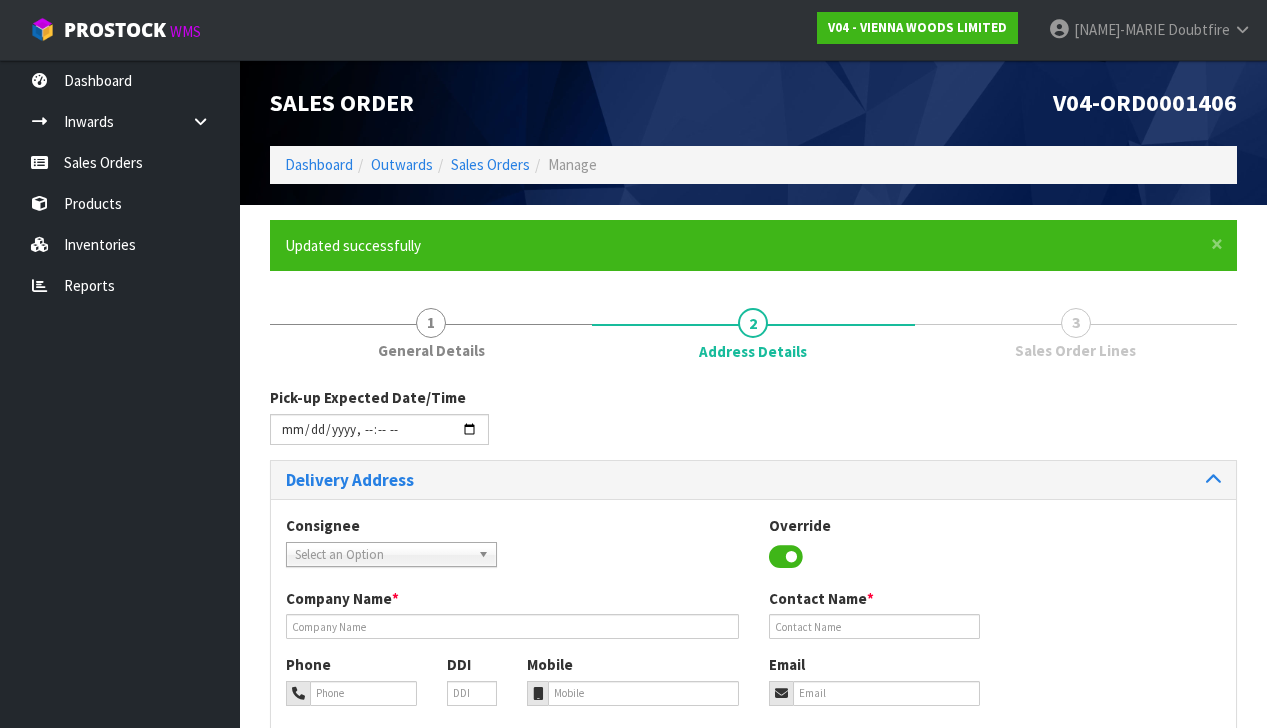 click on "Pick-up Expected Date/Time" at bounding box center (753, 423) 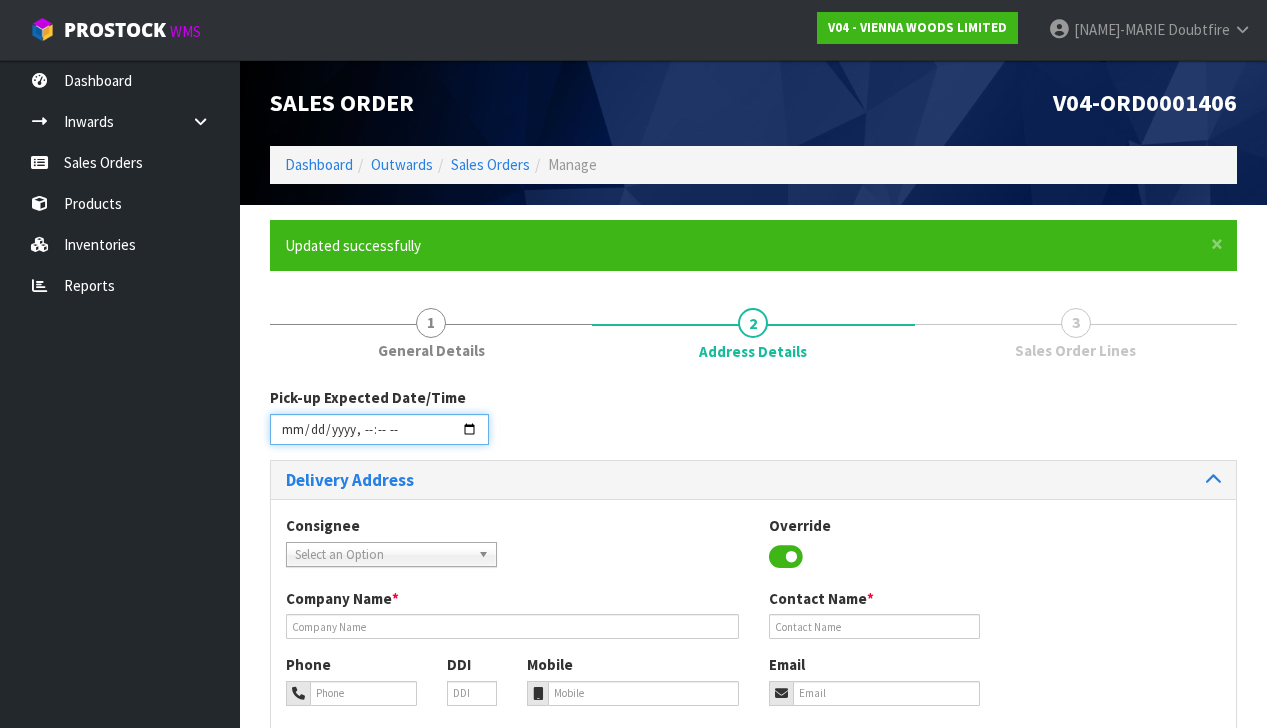 click at bounding box center [379, 429] 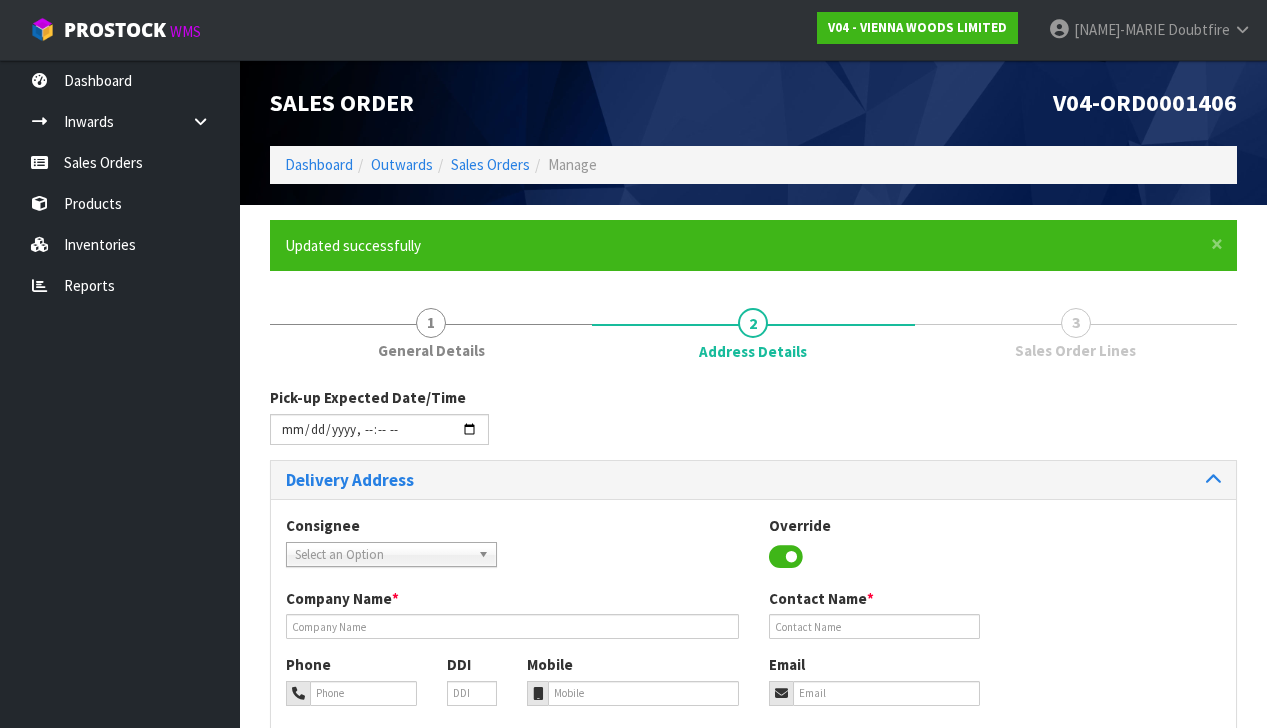 type on "[DATE]T[TIME]" 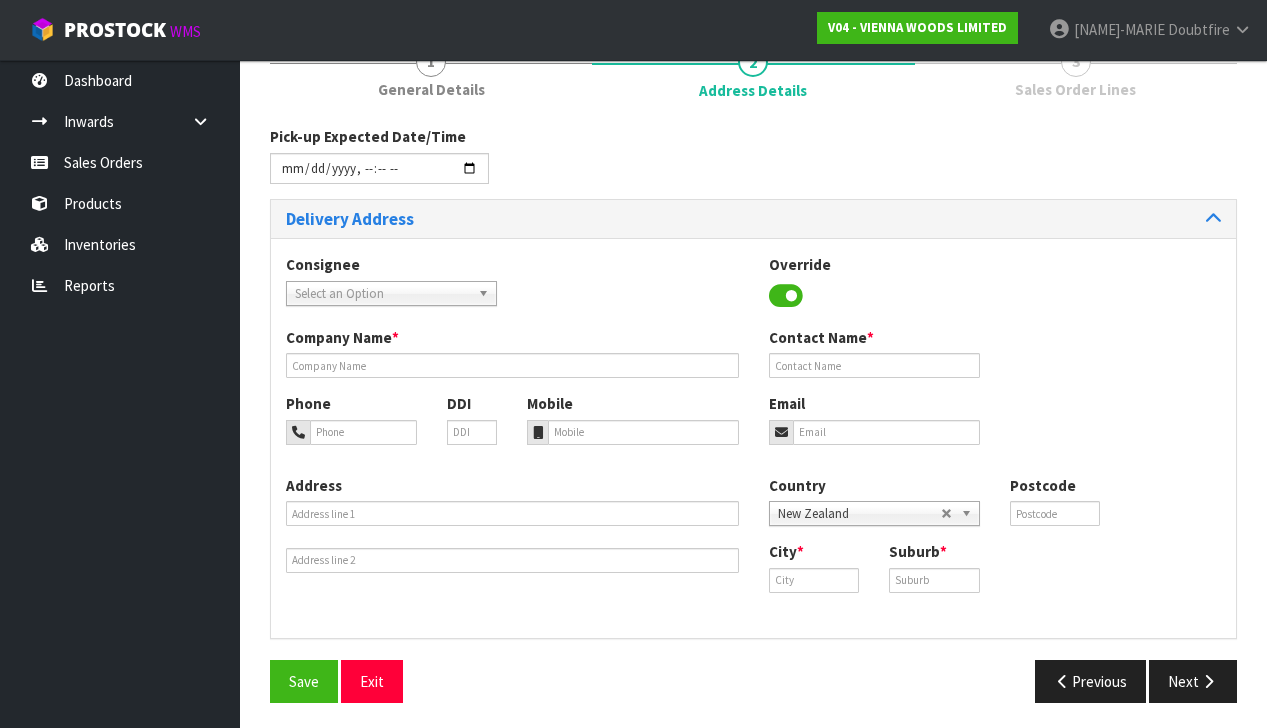 scroll, scrollTop: 260, scrollLeft: 0, axis: vertical 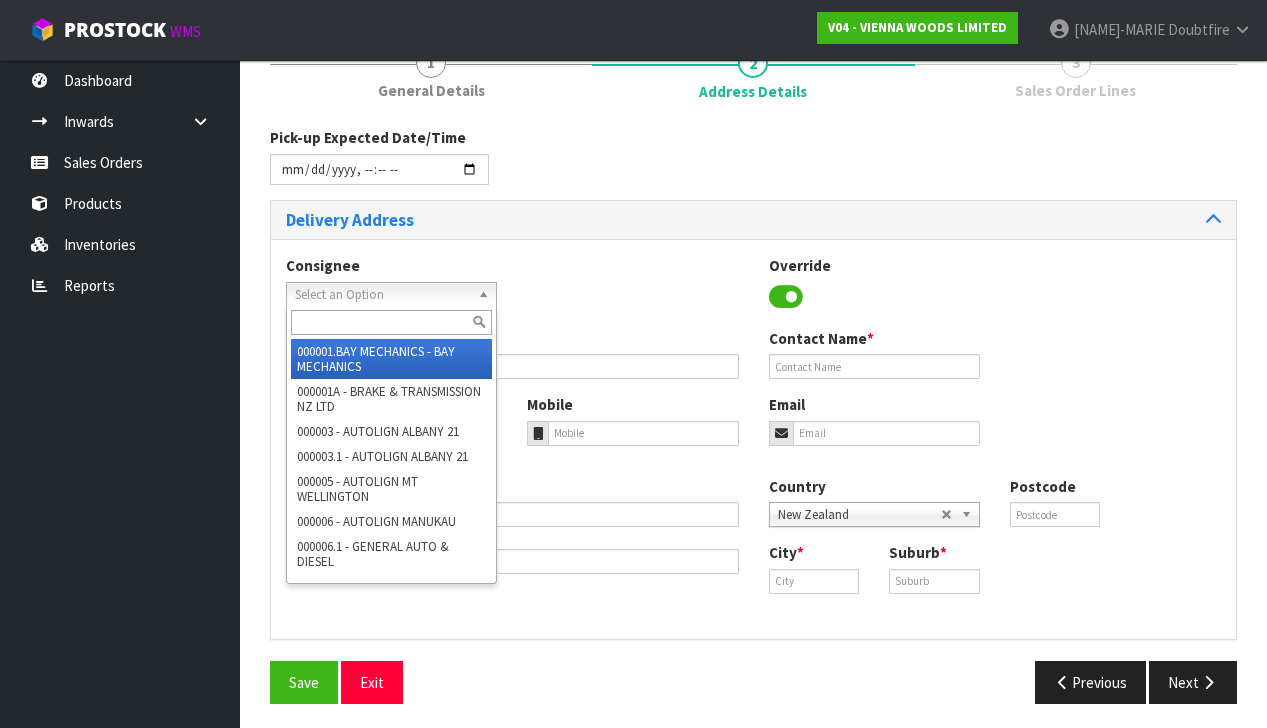 click on "Select an Option" at bounding box center (382, 295) 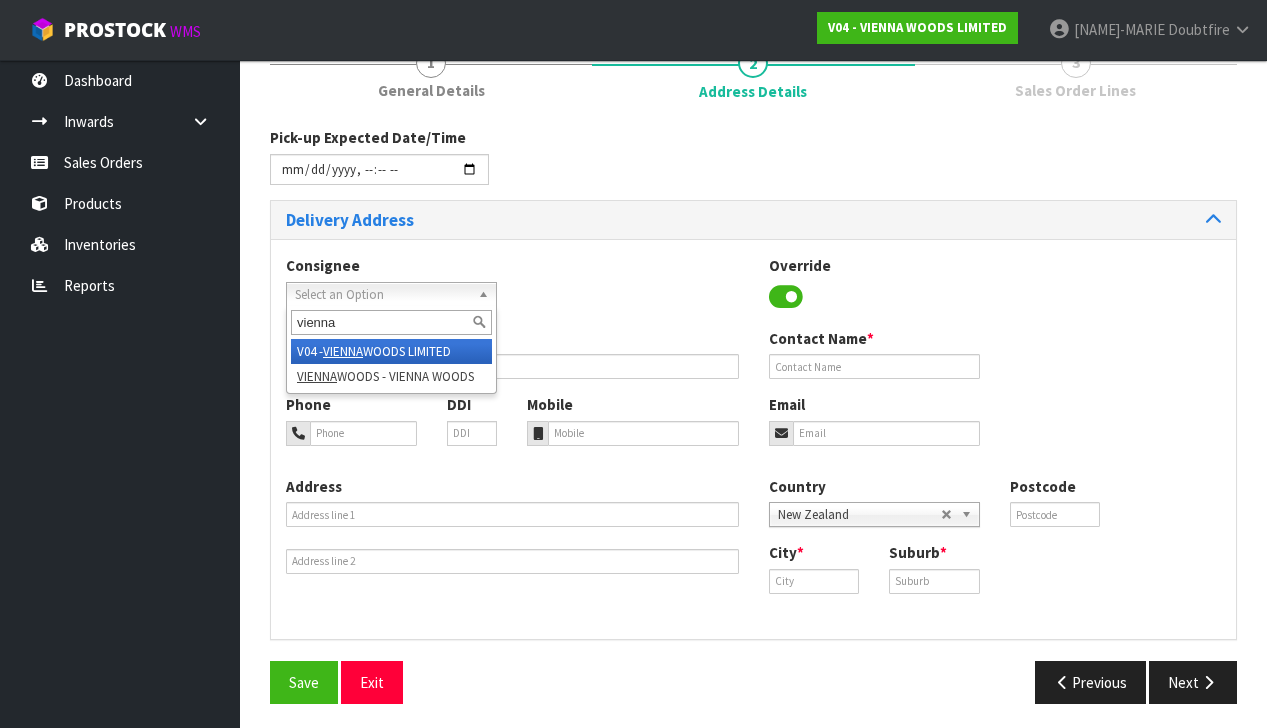 type on "vienna" 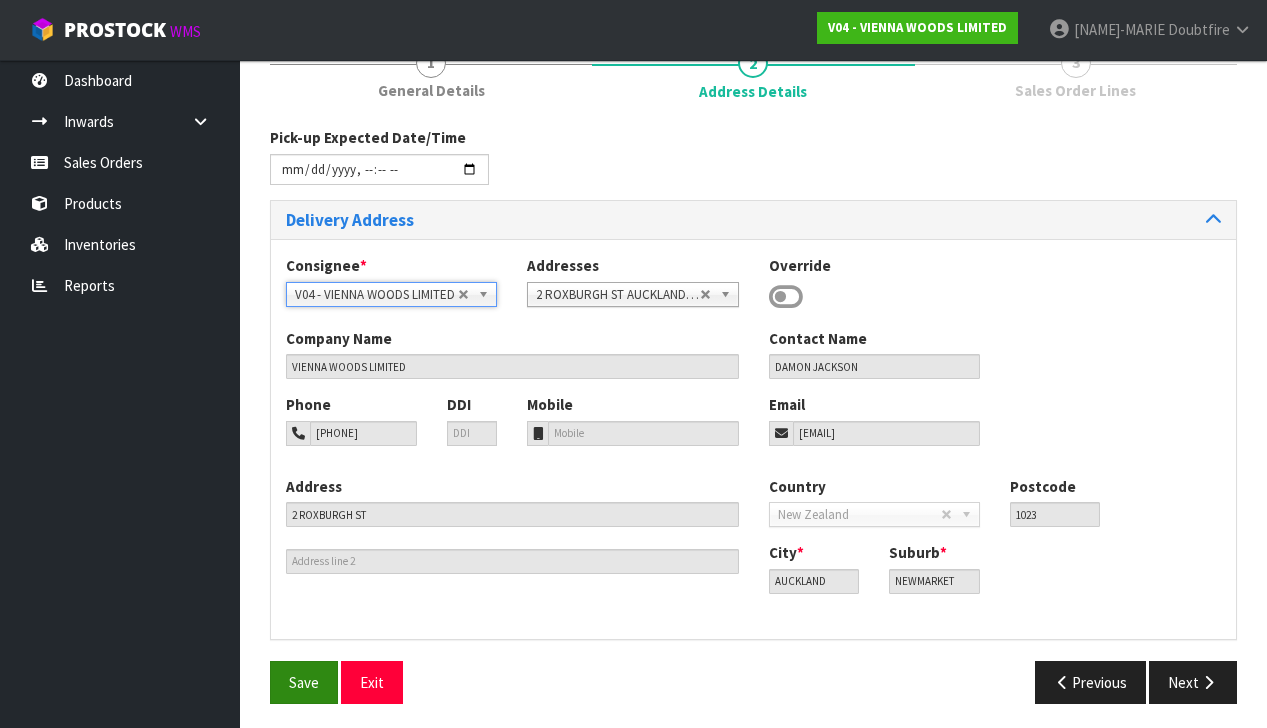 click on "Save" at bounding box center [304, 682] 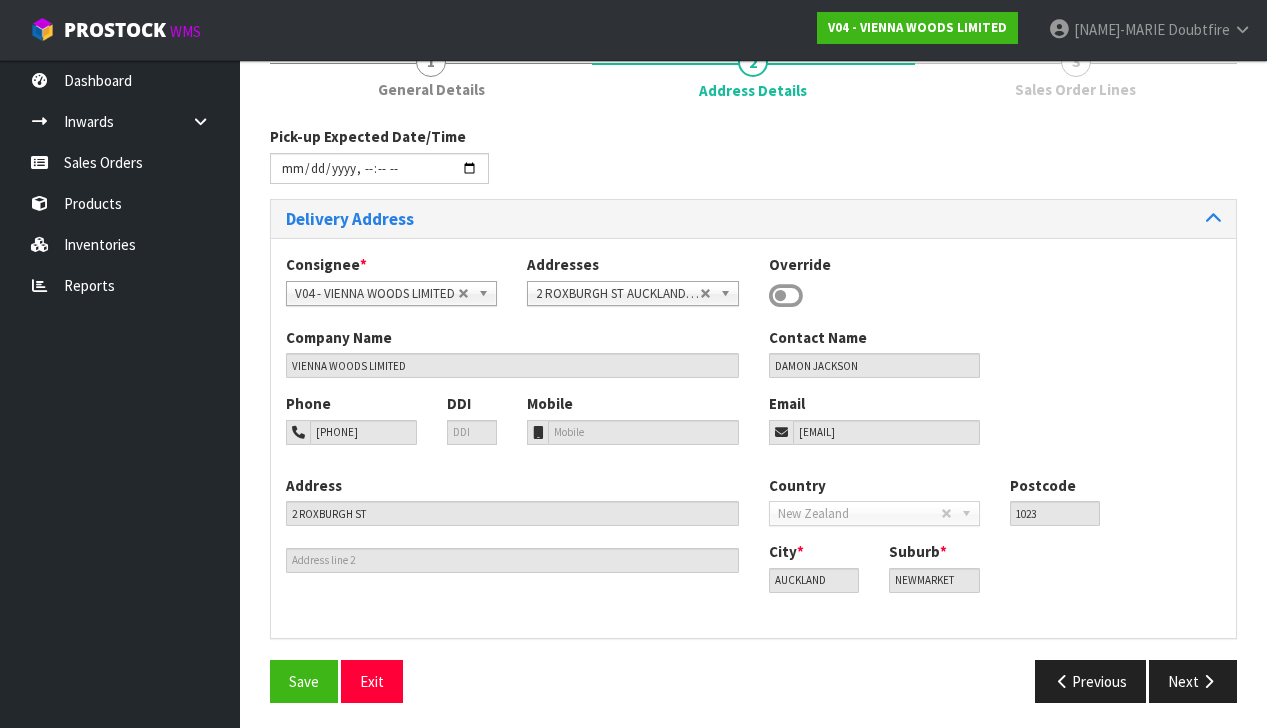 scroll, scrollTop: 260, scrollLeft: 0, axis: vertical 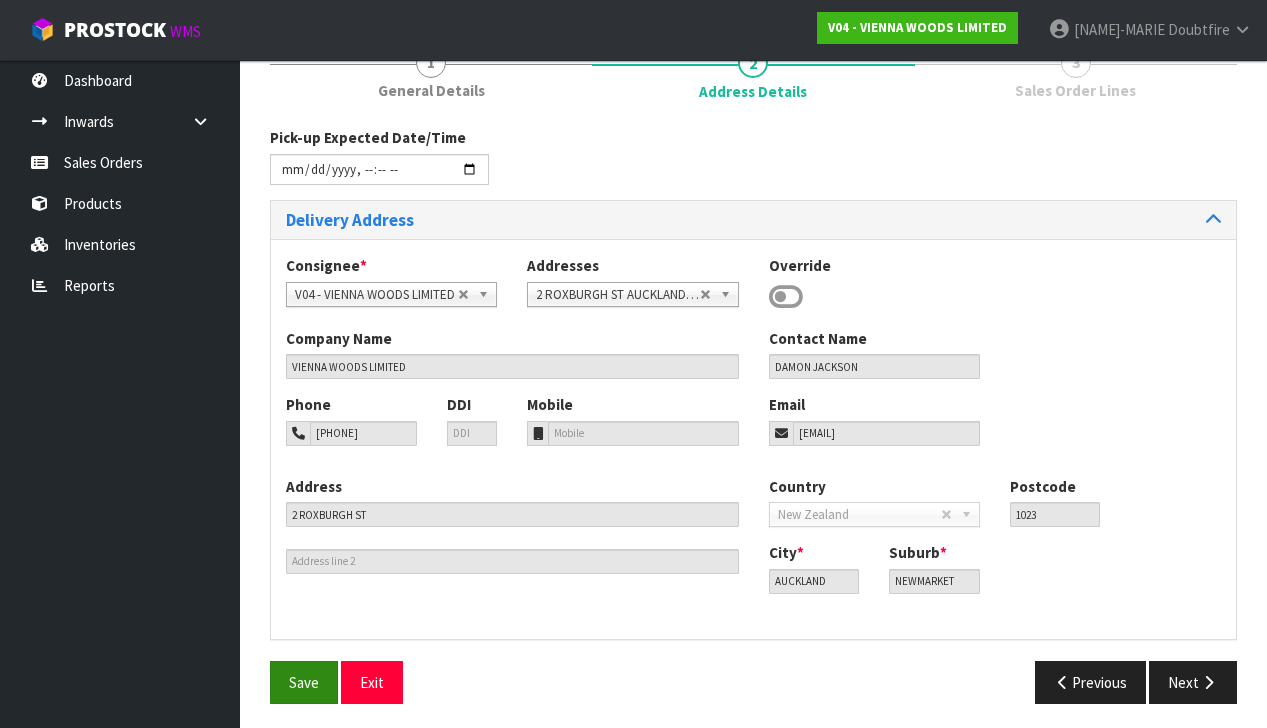 click on "Save" at bounding box center (304, 682) 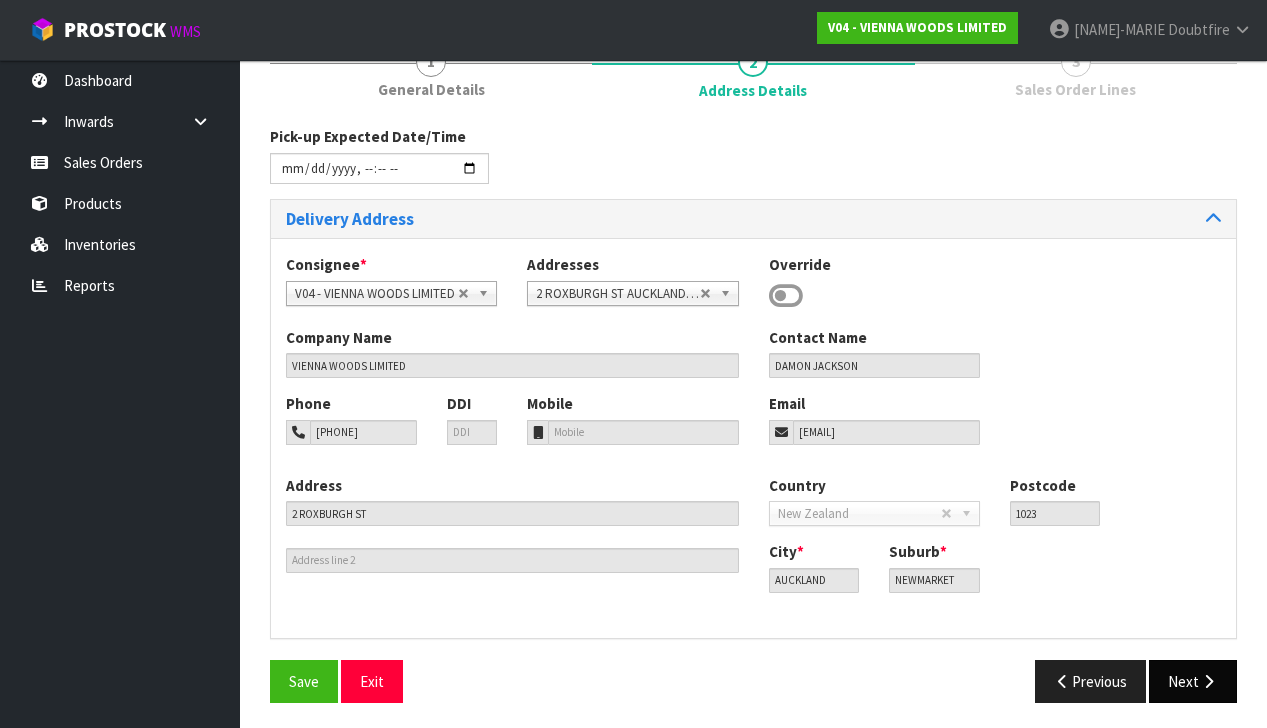 scroll, scrollTop: 260, scrollLeft: 0, axis: vertical 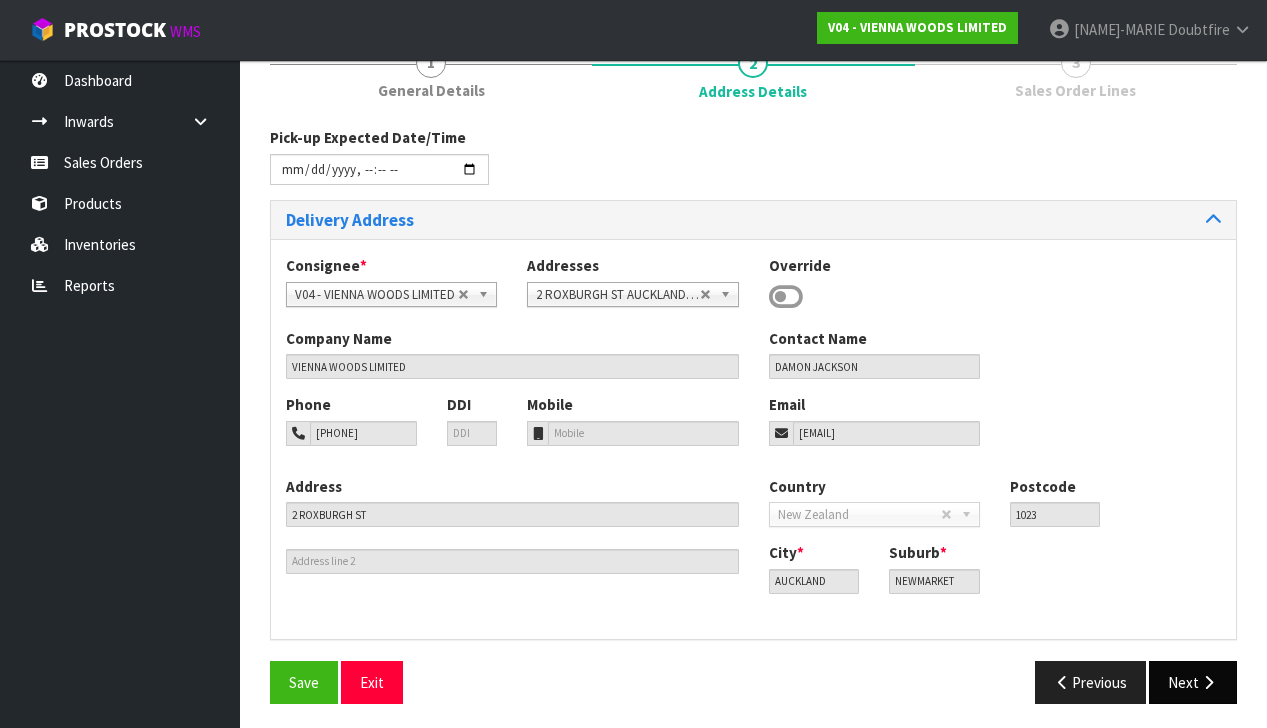 click on "Next" at bounding box center [1193, 682] 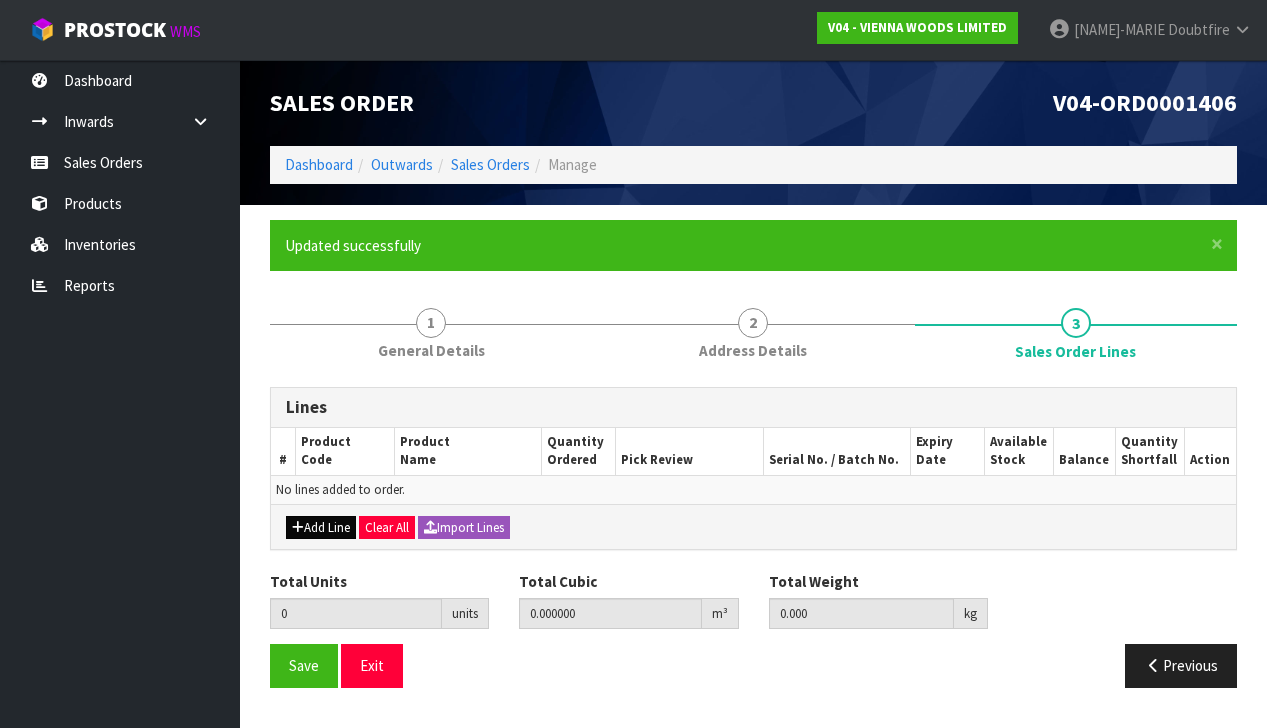 click on "Add Line" at bounding box center [321, 528] 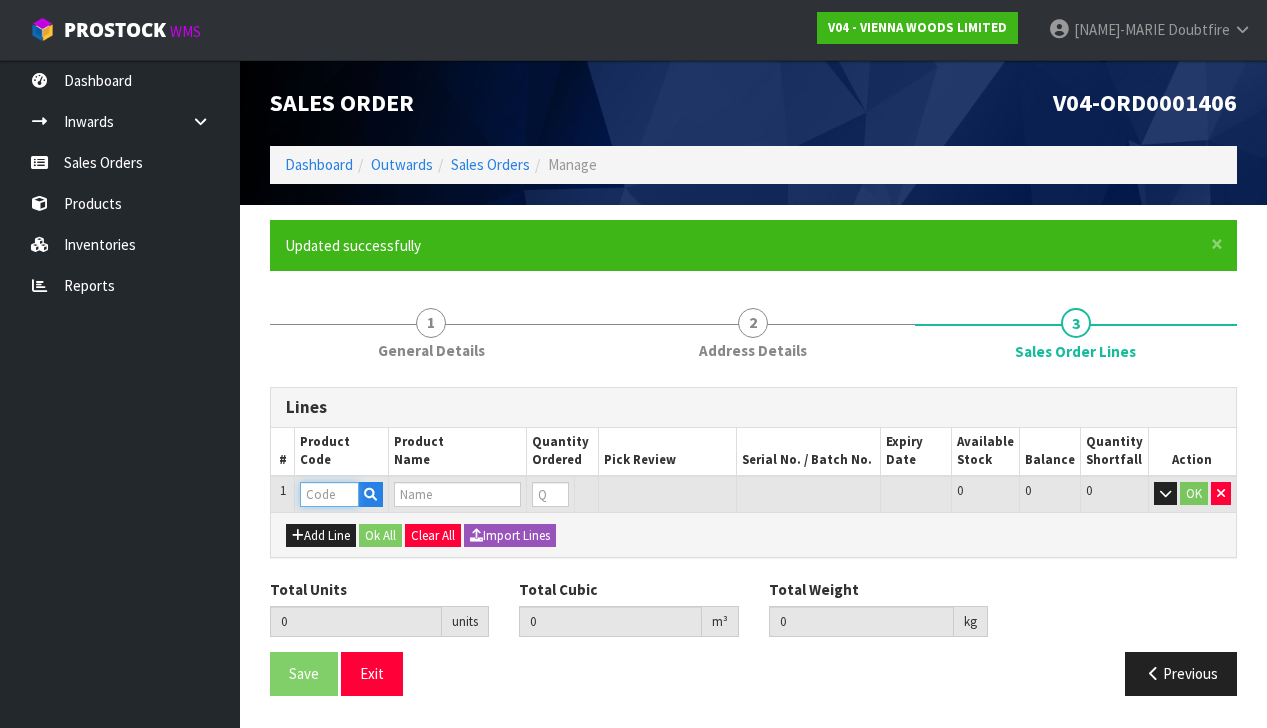 click at bounding box center [329, 494] 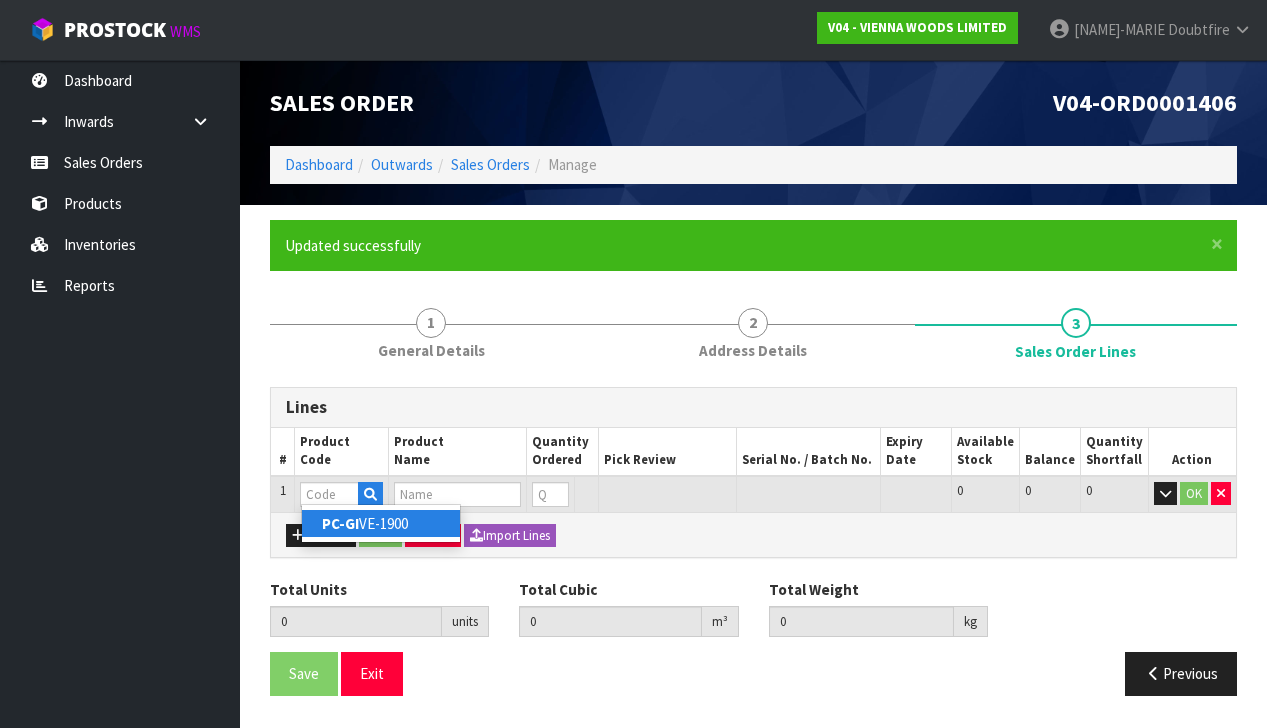 click on "PC-GI" at bounding box center [340, 523] 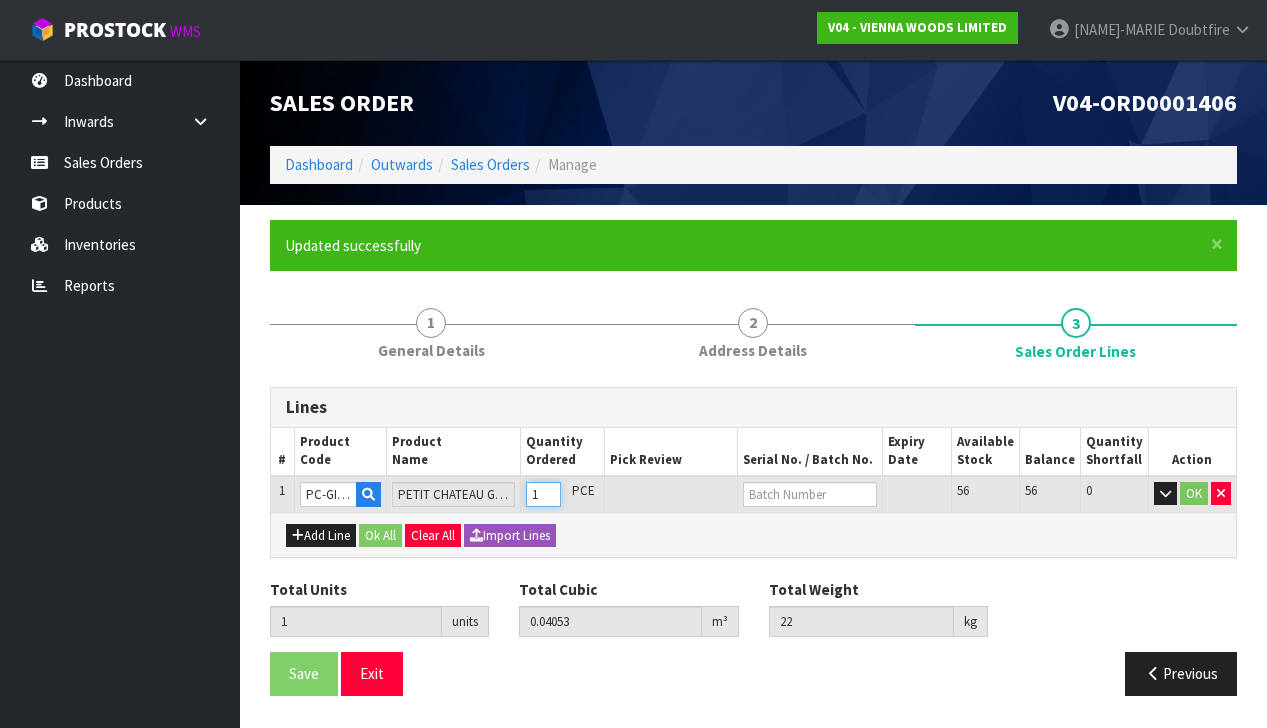 click on "1" at bounding box center (543, 494) 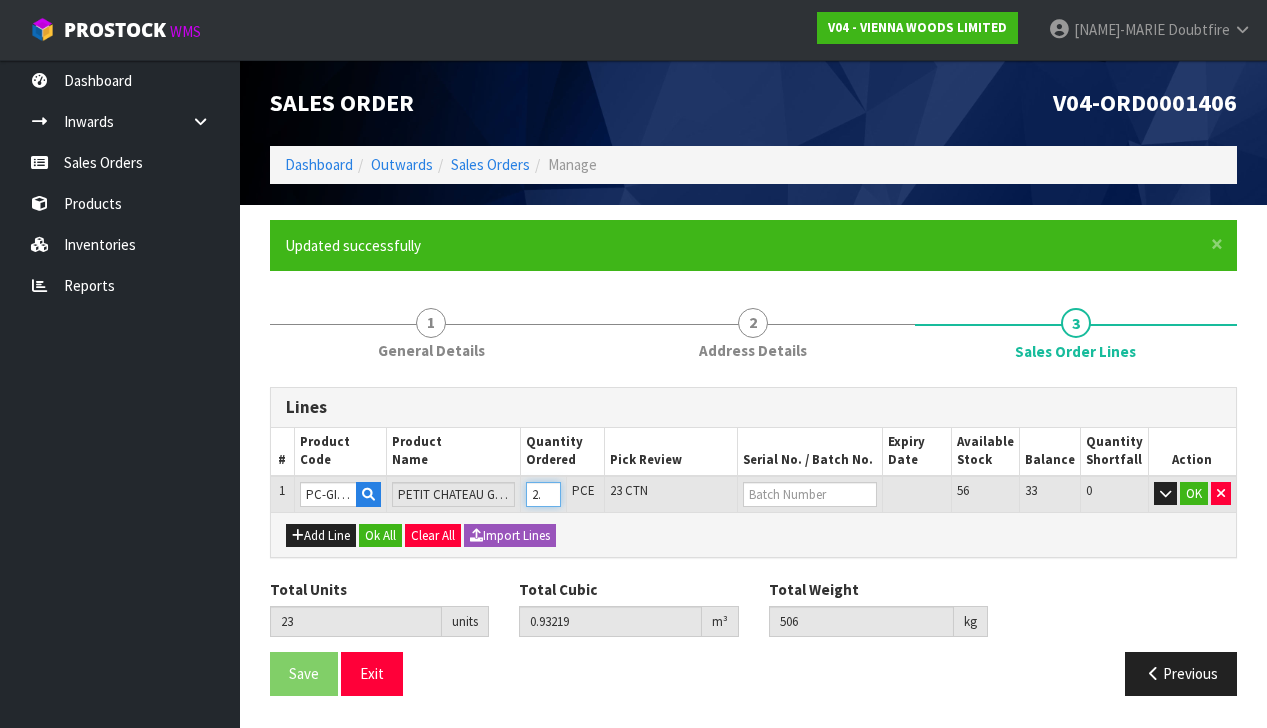 type on "23" 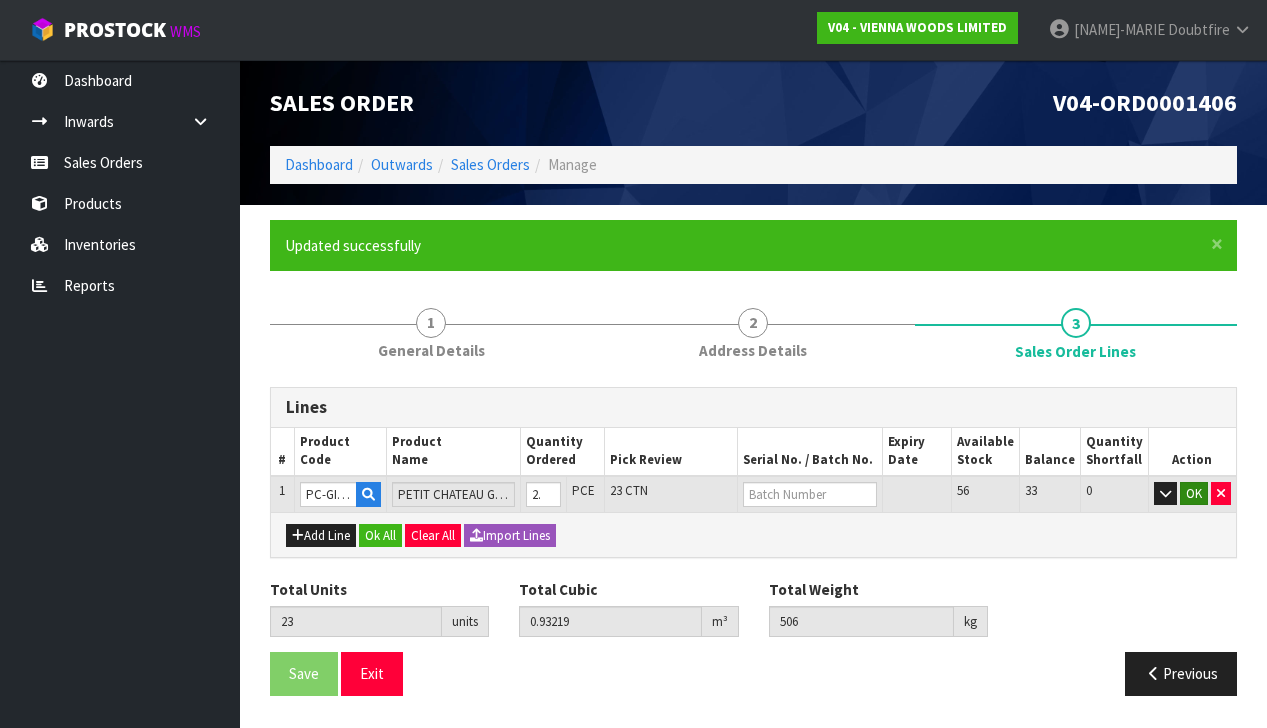 click on "OK" at bounding box center (1194, 494) 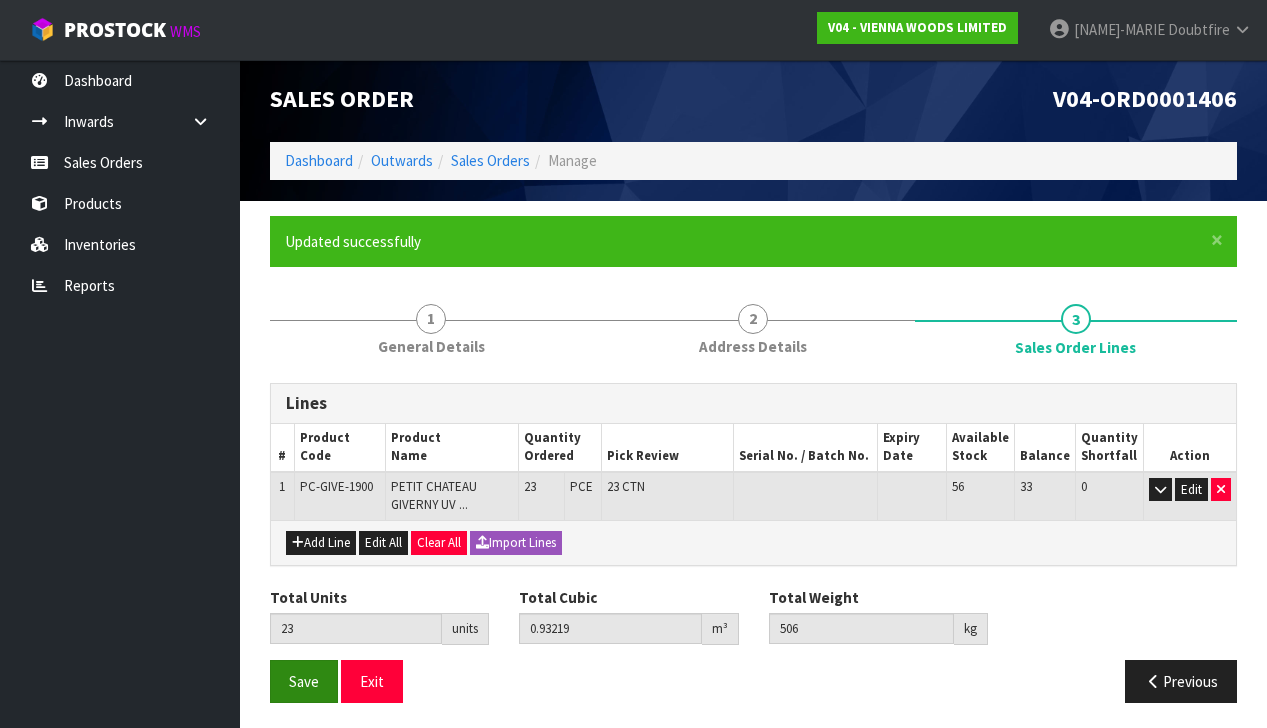 scroll, scrollTop: 3, scrollLeft: 0, axis: vertical 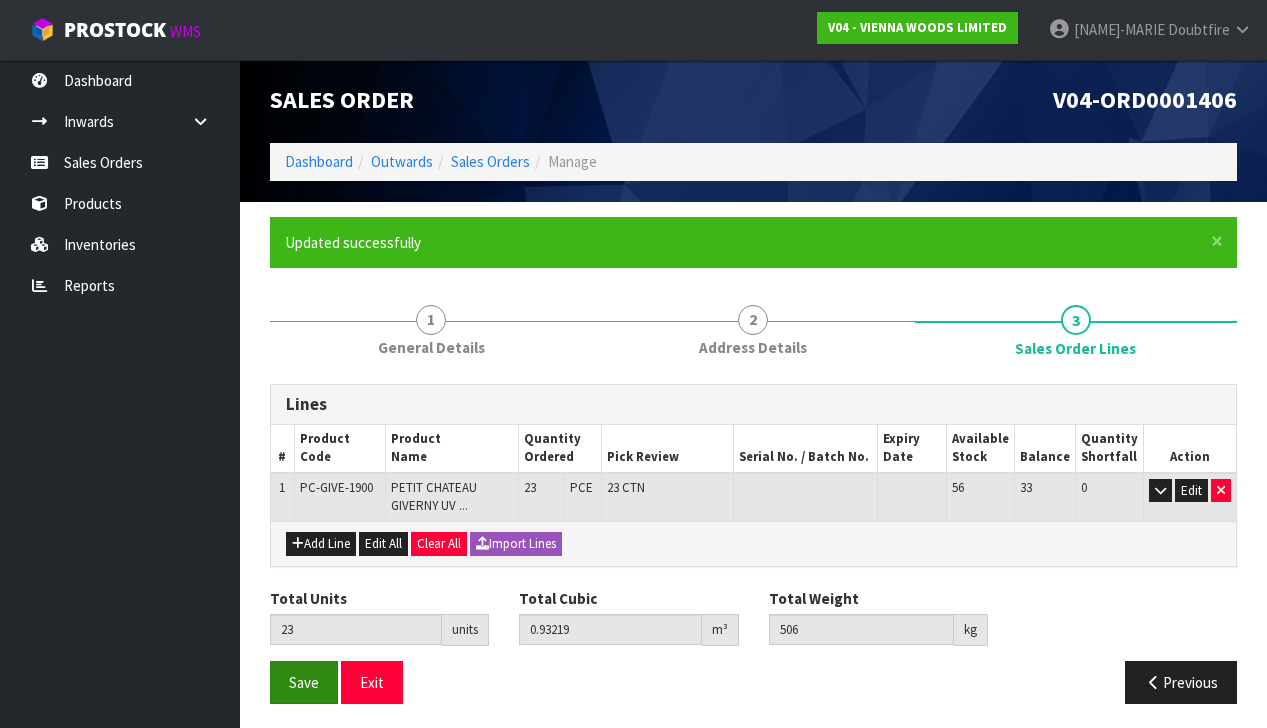 click on "Save" at bounding box center [304, 682] 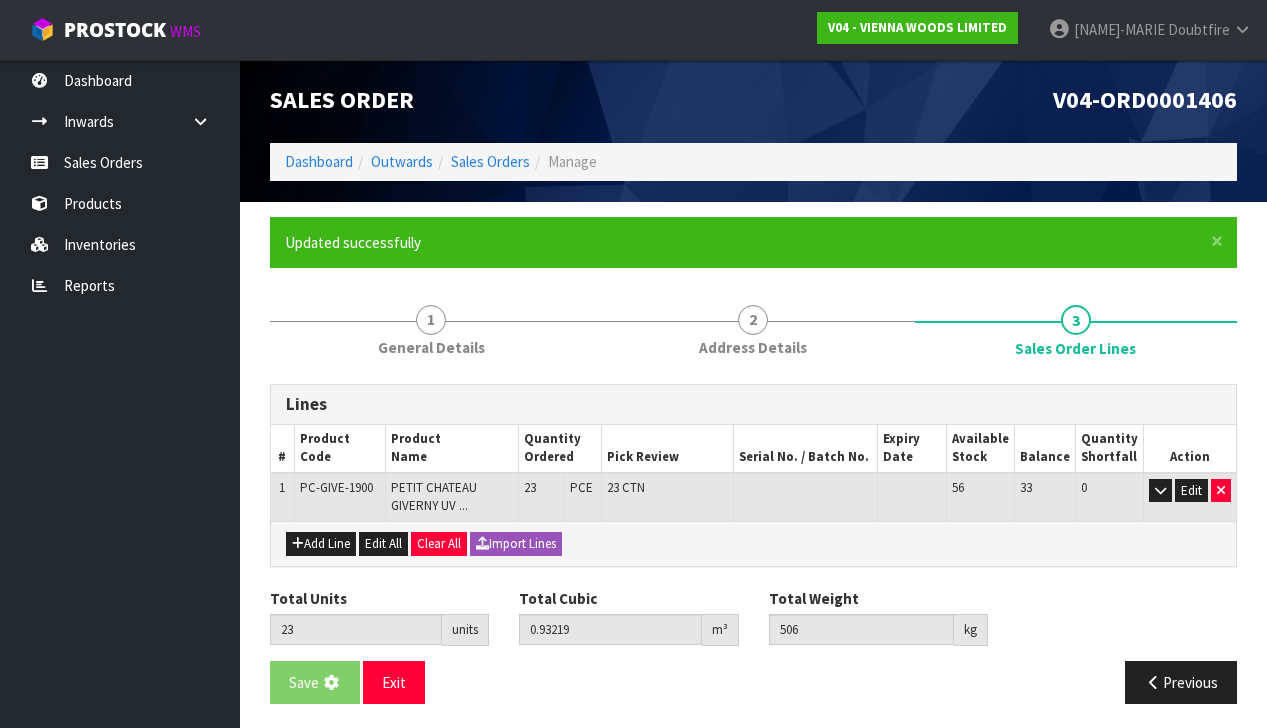 scroll, scrollTop: 0, scrollLeft: 0, axis: both 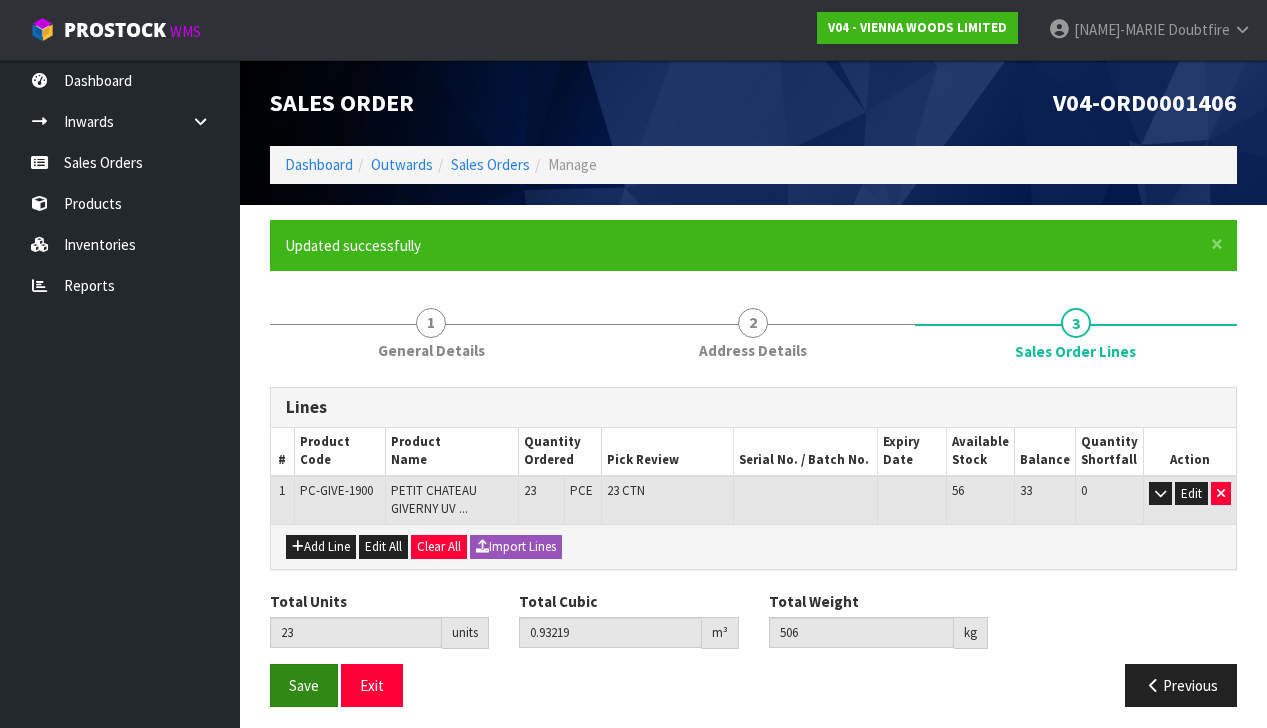 click on "Save" at bounding box center (304, 685) 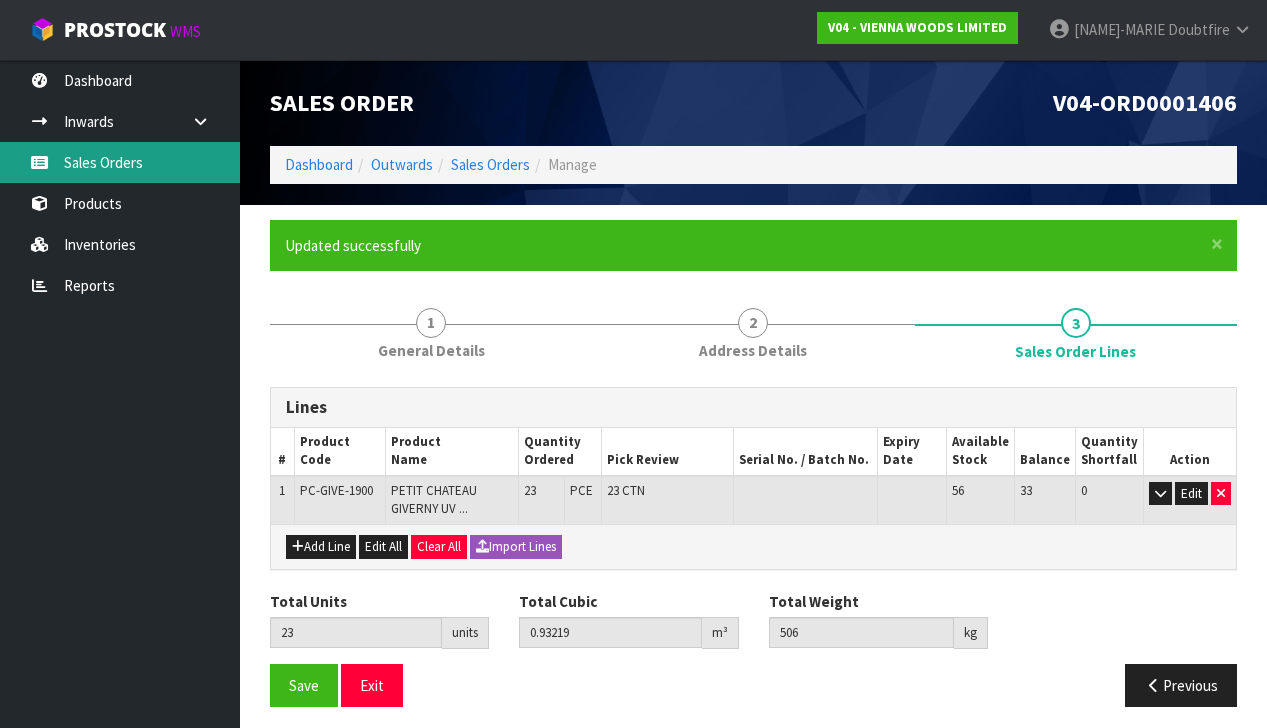 click on "Sales Orders" at bounding box center (120, 162) 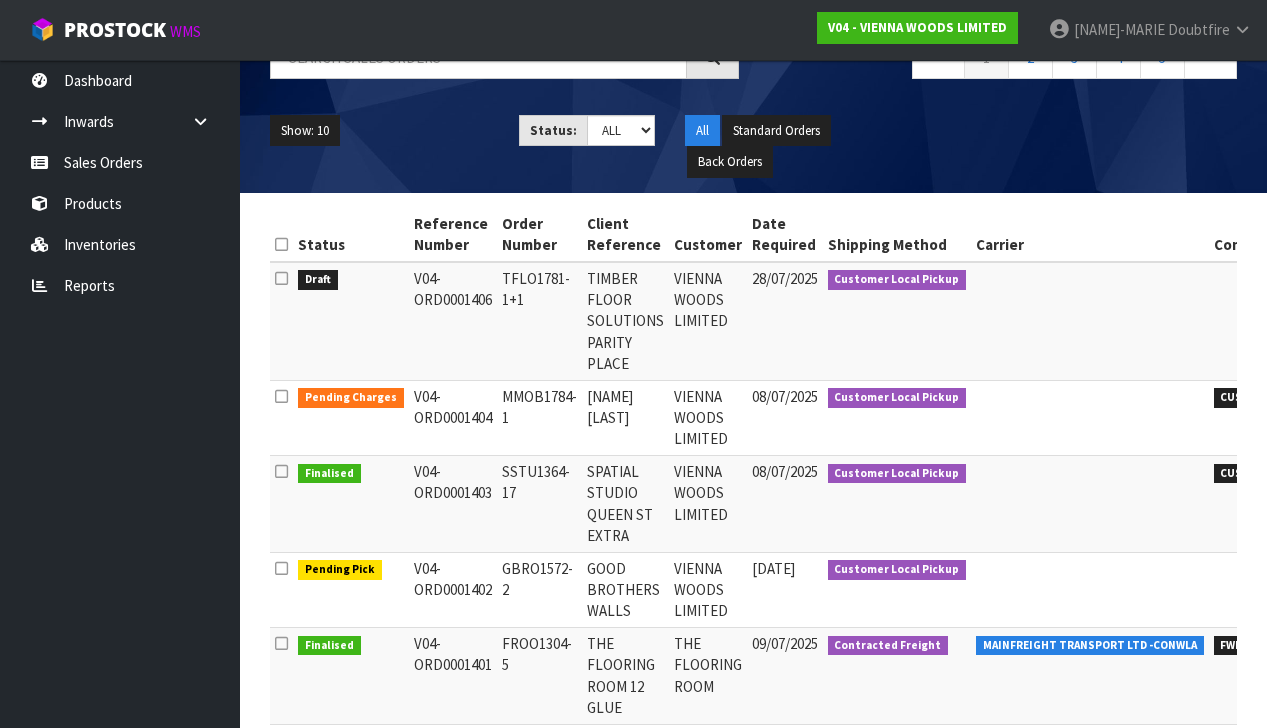 scroll, scrollTop: 187, scrollLeft: 0, axis: vertical 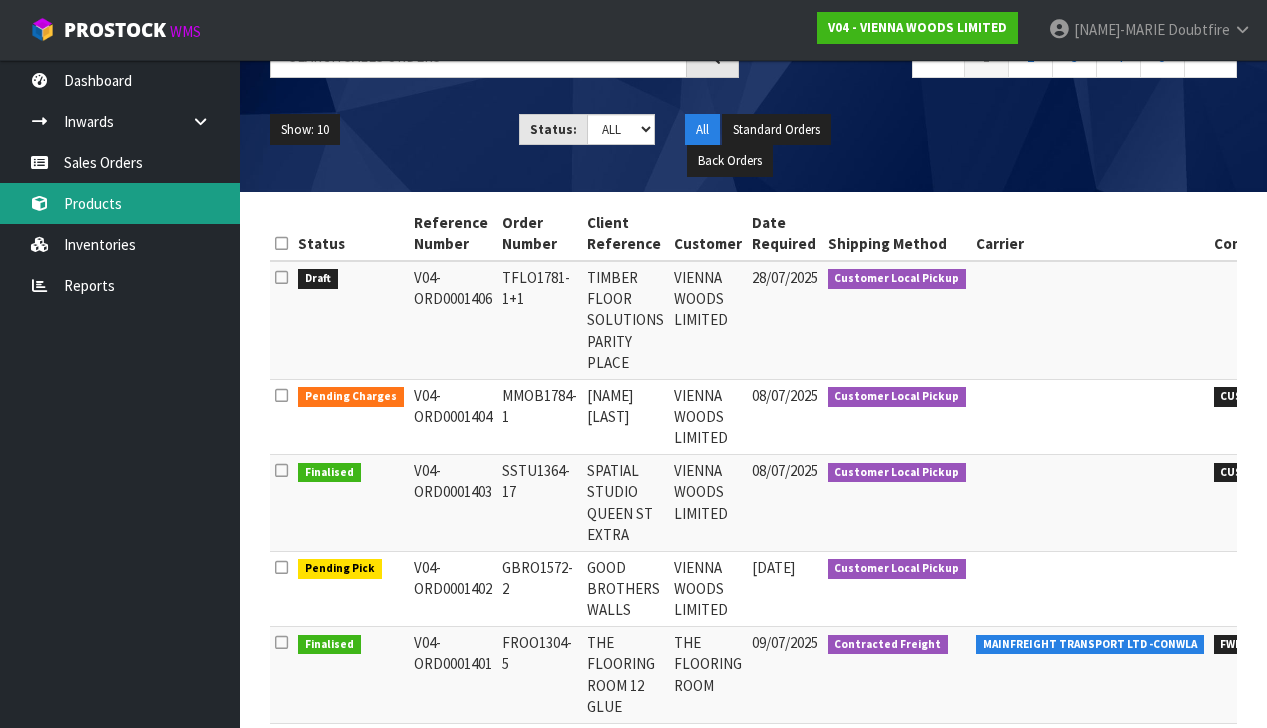 click on "Products" at bounding box center [120, 203] 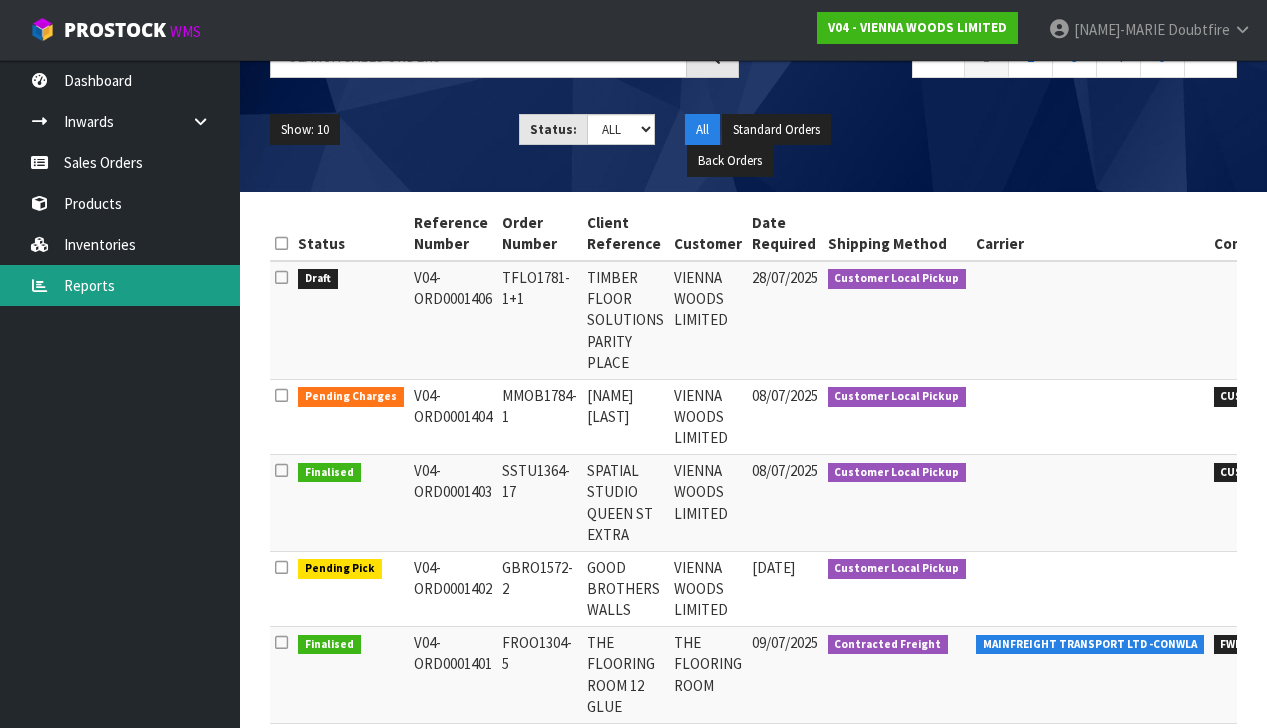 scroll, scrollTop: 0, scrollLeft: 0, axis: both 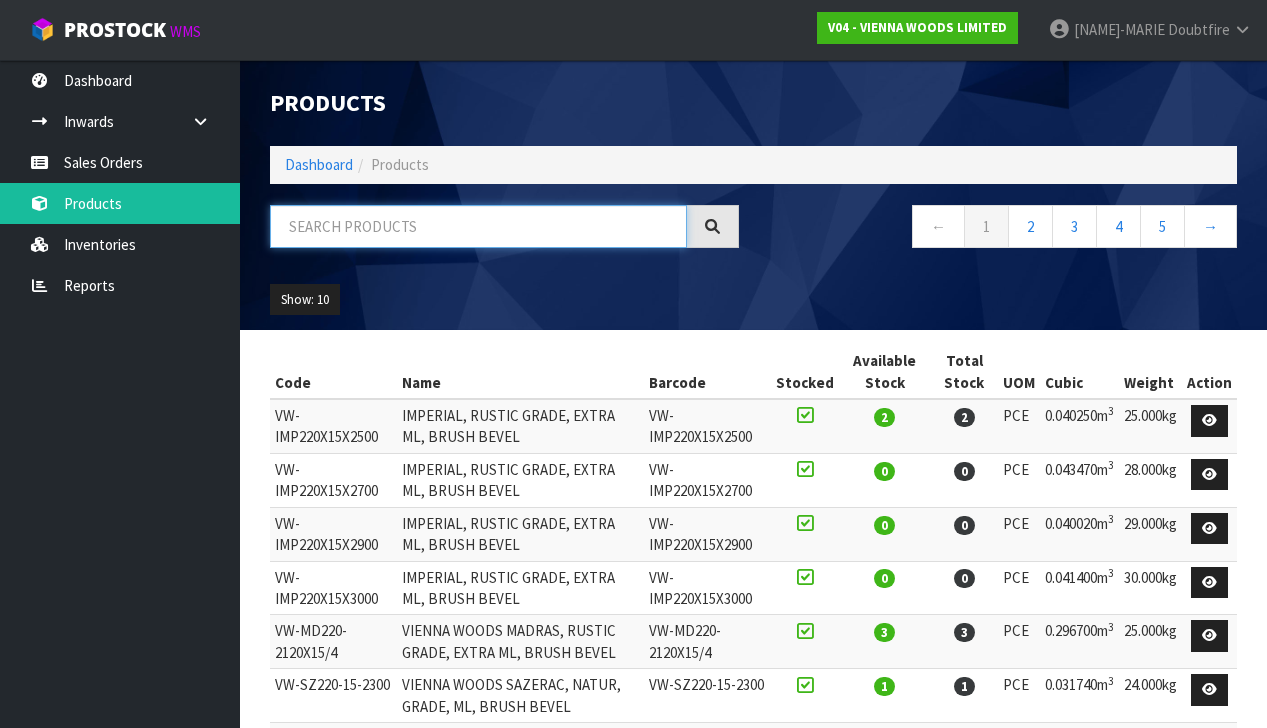 click at bounding box center (478, 226) 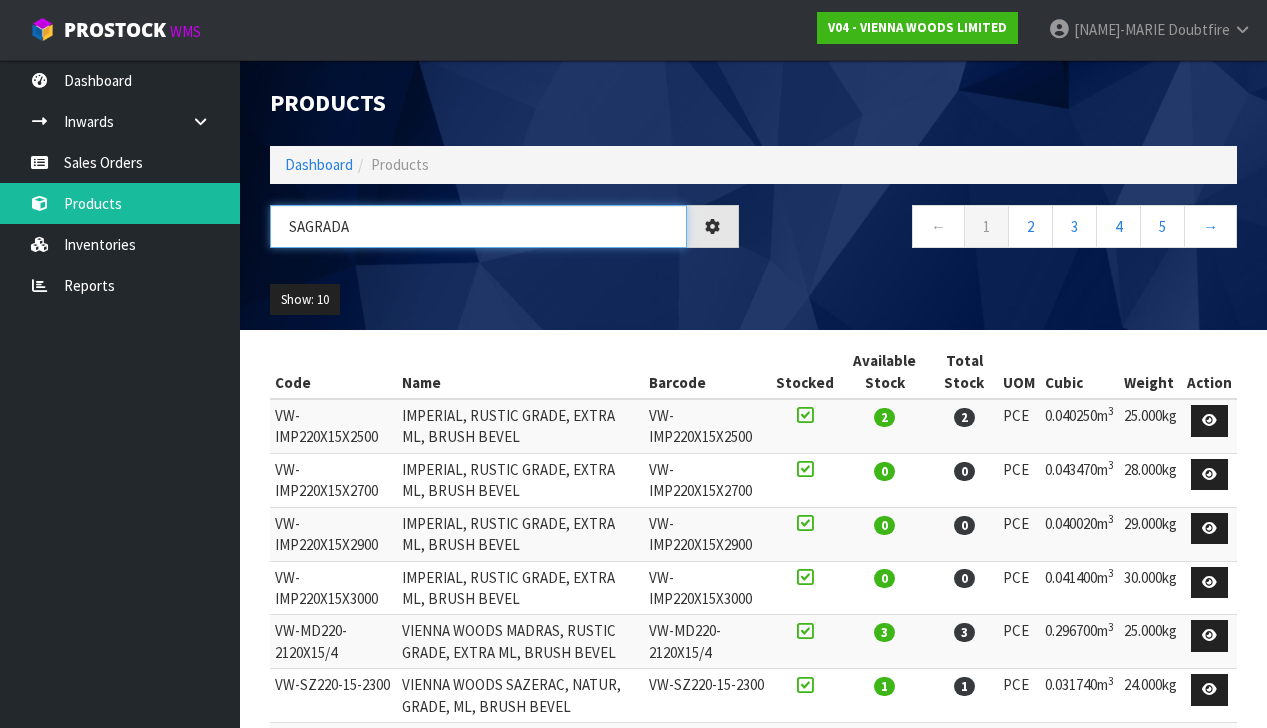 type on "sagrada" 